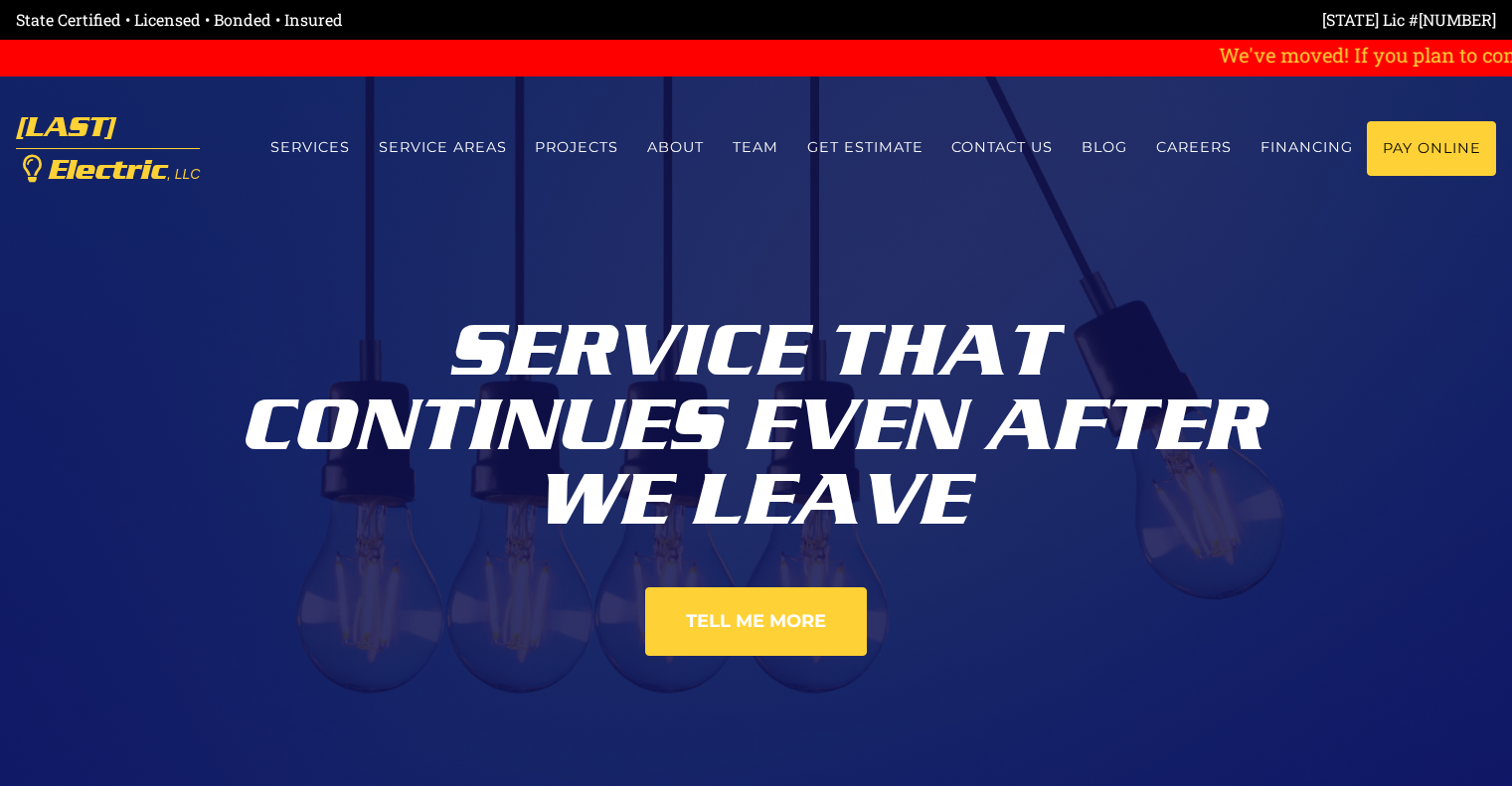 scroll, scrollTop: 0, scrollLeft: 0, axis: both 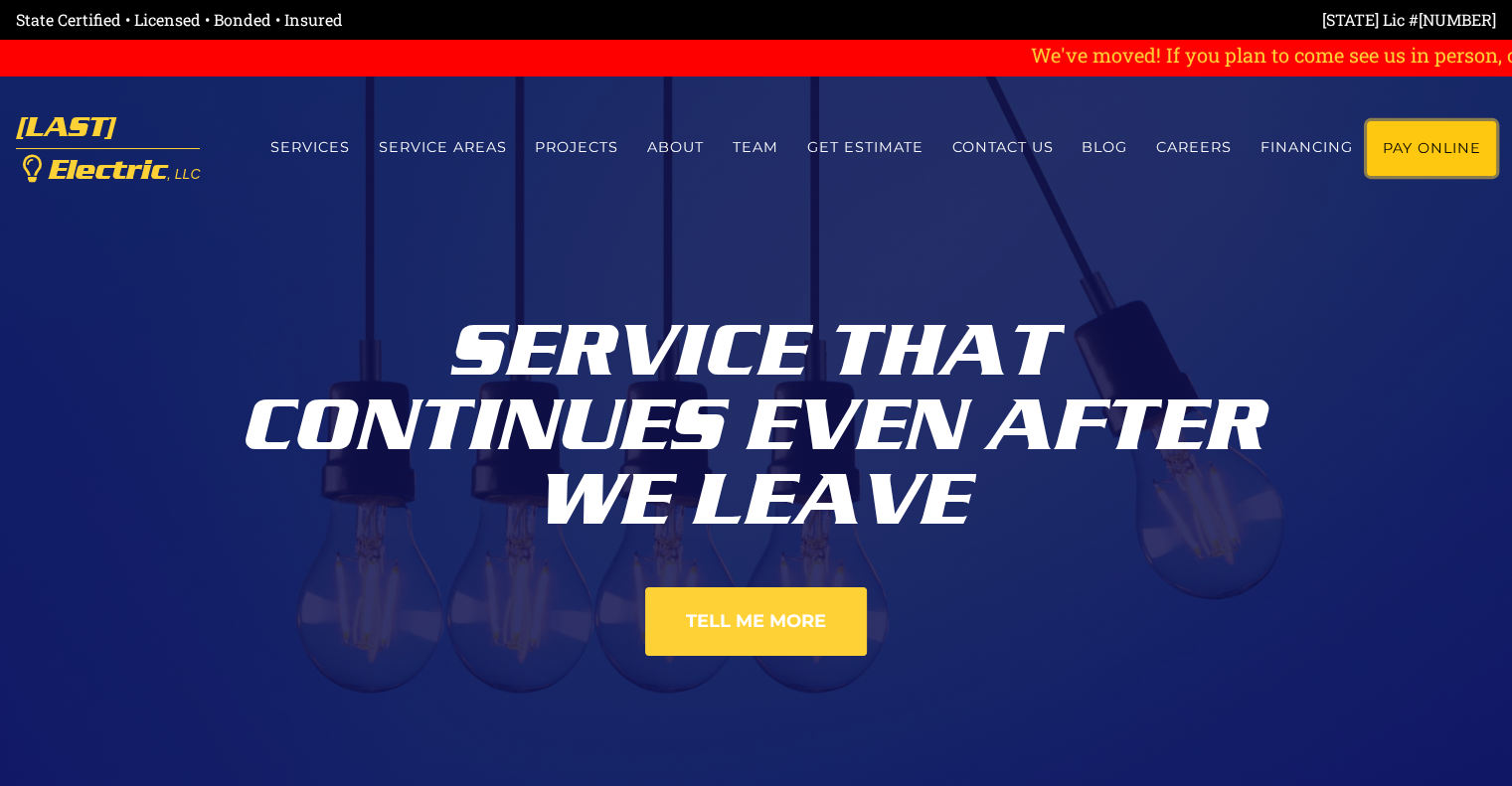 click on "Pay Online" at bounding box center (1431, 148) 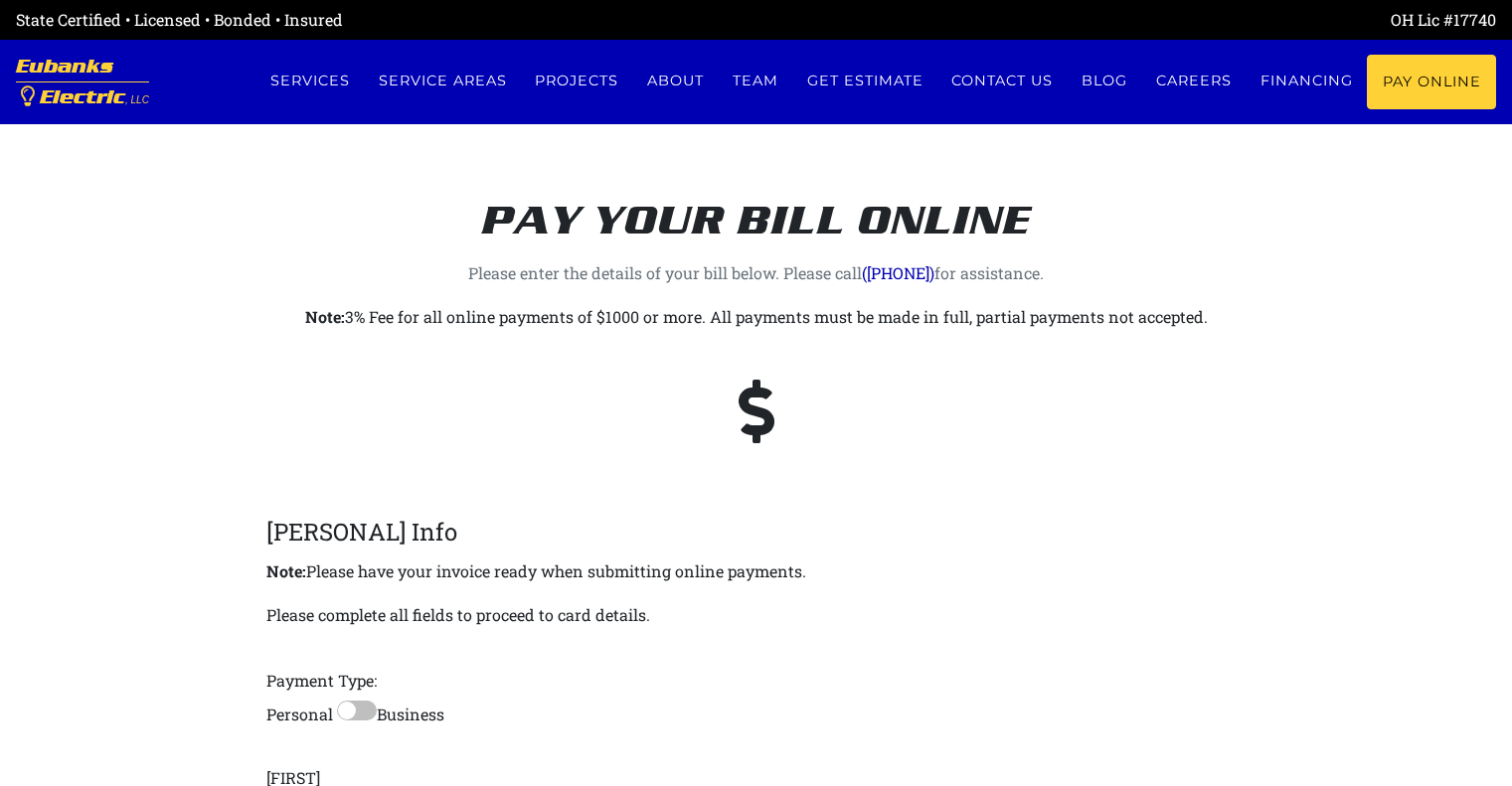 scroll, scrollTop: 0, scrollLeft: 0, axis: both 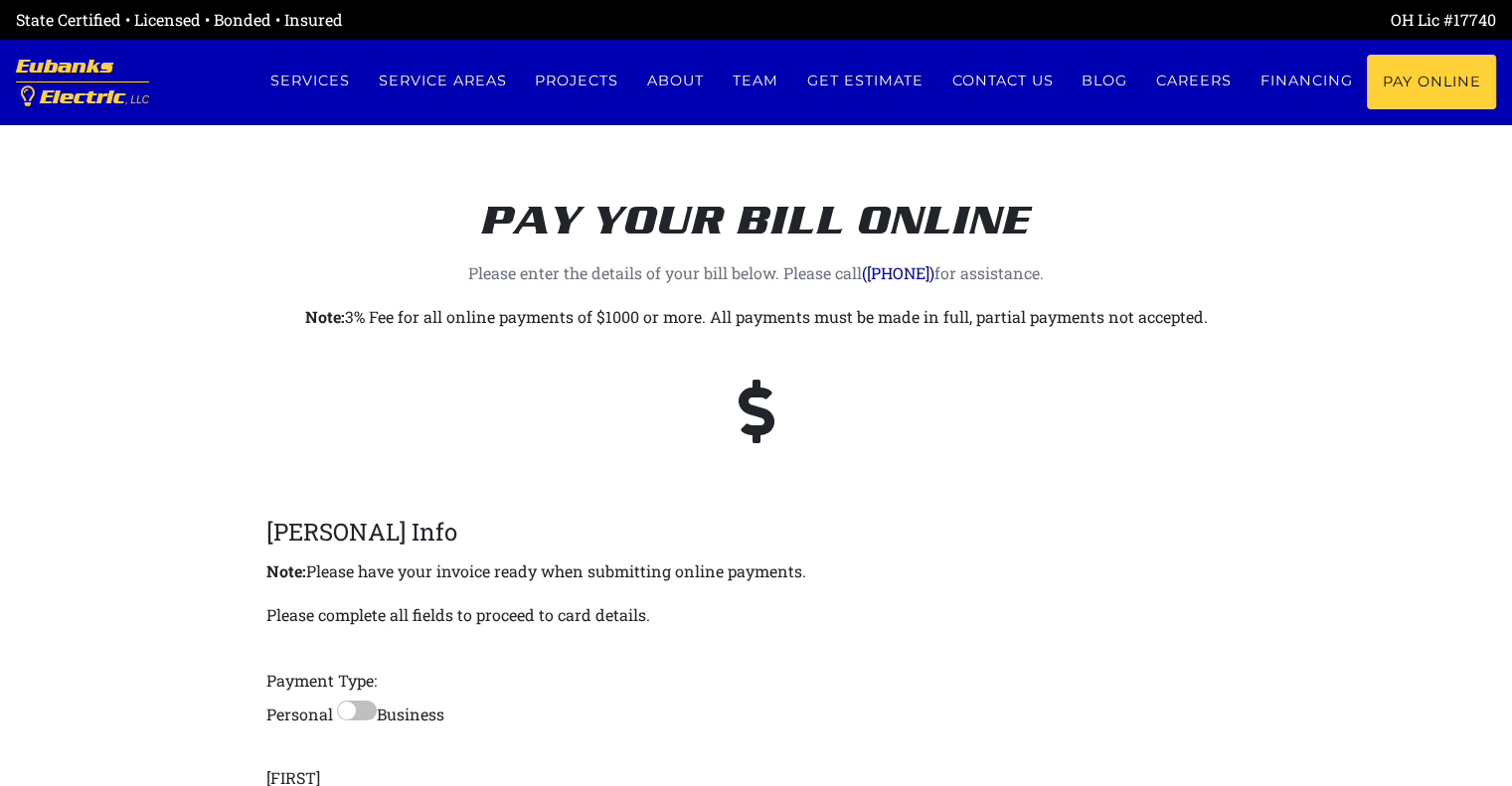 click on "Personal Info
Note:  Please have your invoice ready when submitting online payments.
Please complete all fields to proceed to card details.
Payment Type:
Personal
Business
Business Name
[FIRST]
[LAST]
[PHONE]
By checking this box, I Consent to receive text messages related to Customer inquiries, follow-up messages, appointment reminders, and appointment confirmation messages from Eubanks Electric LLC at the phone number provided above.
The SMS frequency may vary. Data rates may apply. Text HELP to [PHONE] for assistance.
Reply STOP to opt out of receiving SMS messages. Please review our
Privacy Policy ." at bounding box center [756, 855] 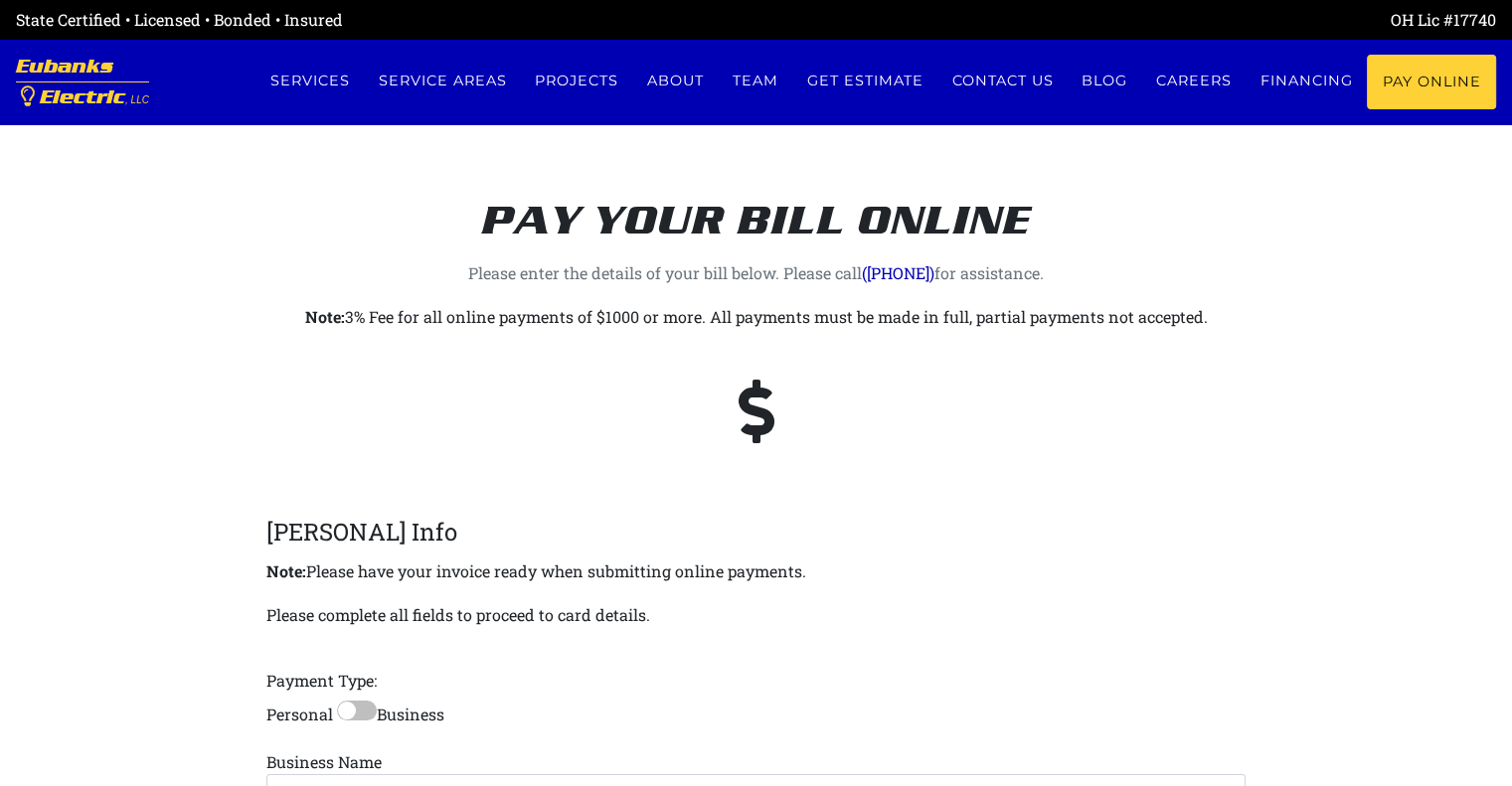 scroll, scrollTop: 688, scrollLeft: 0, axis: vertical 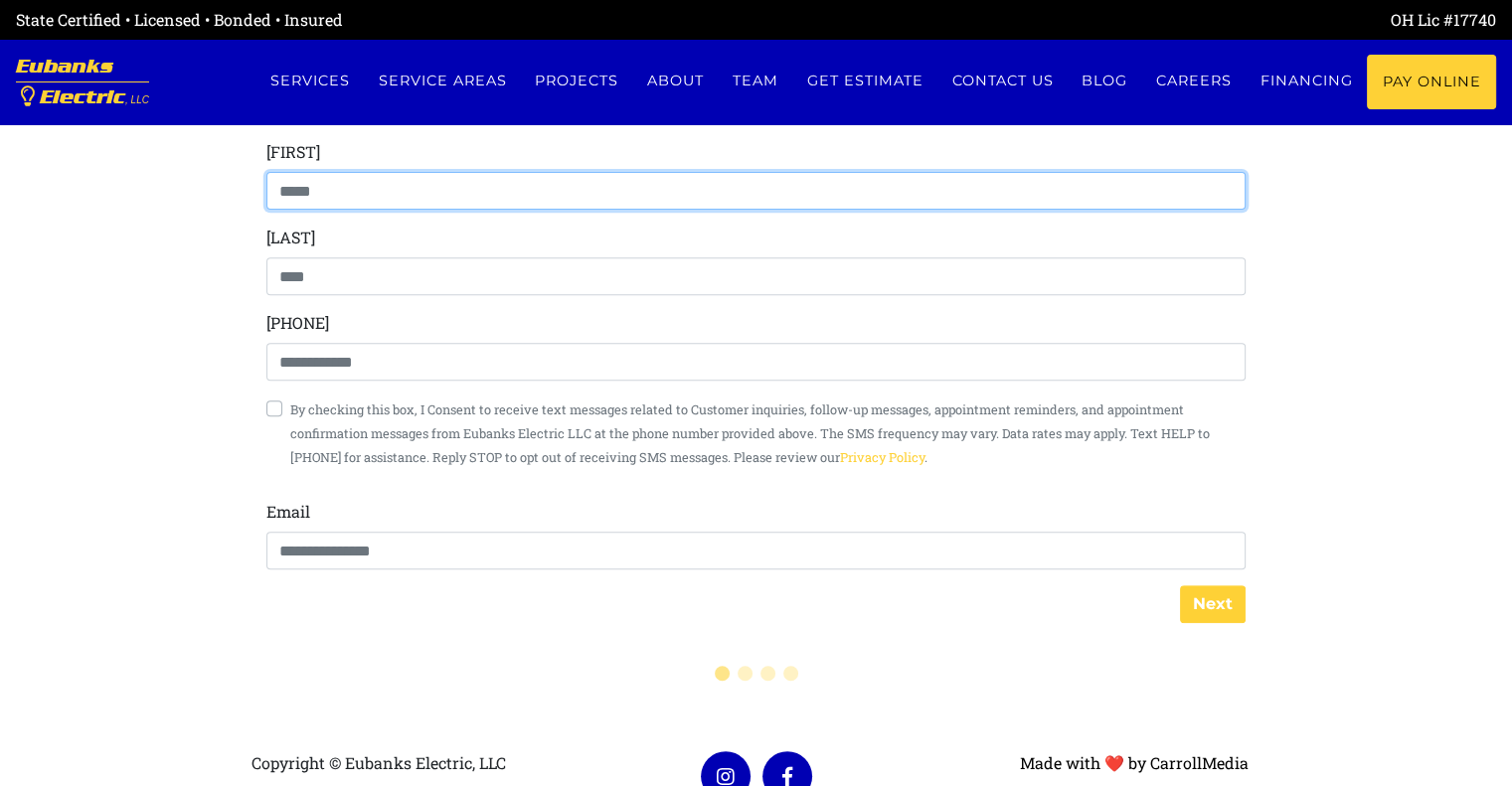 click at bounding box center [756, 191] 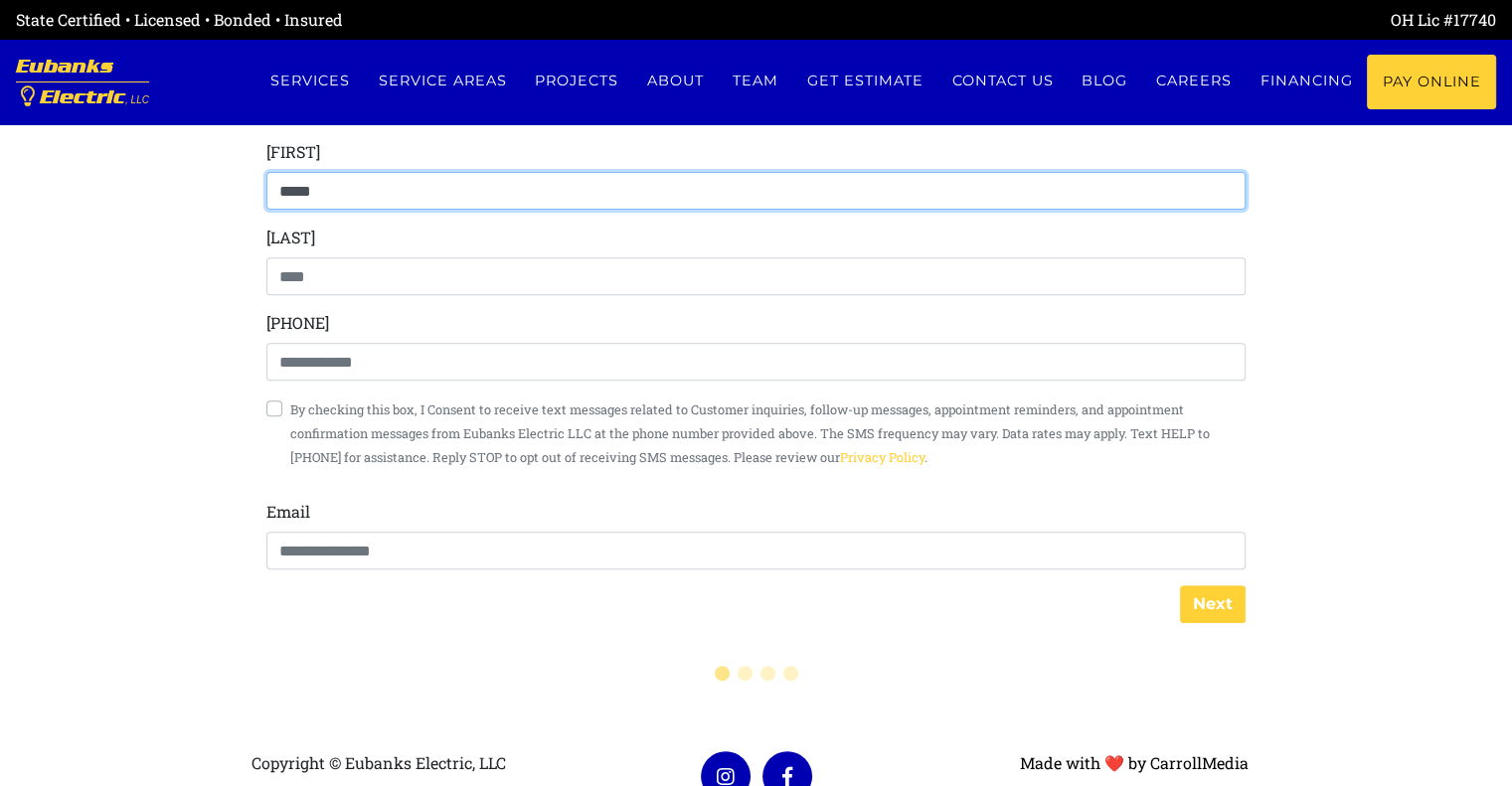 type on "[MASKED]" 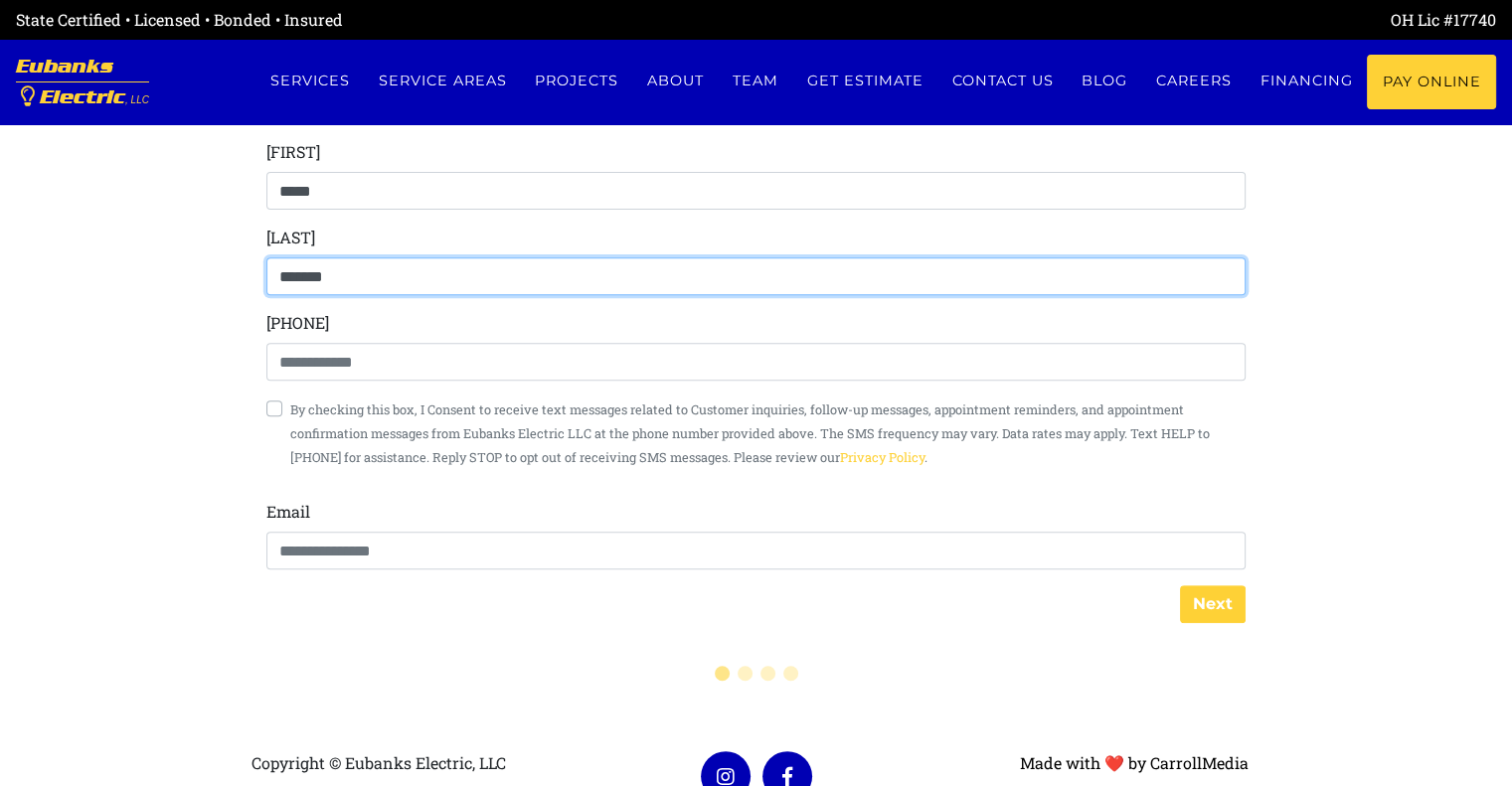 type on "[MASKED]" 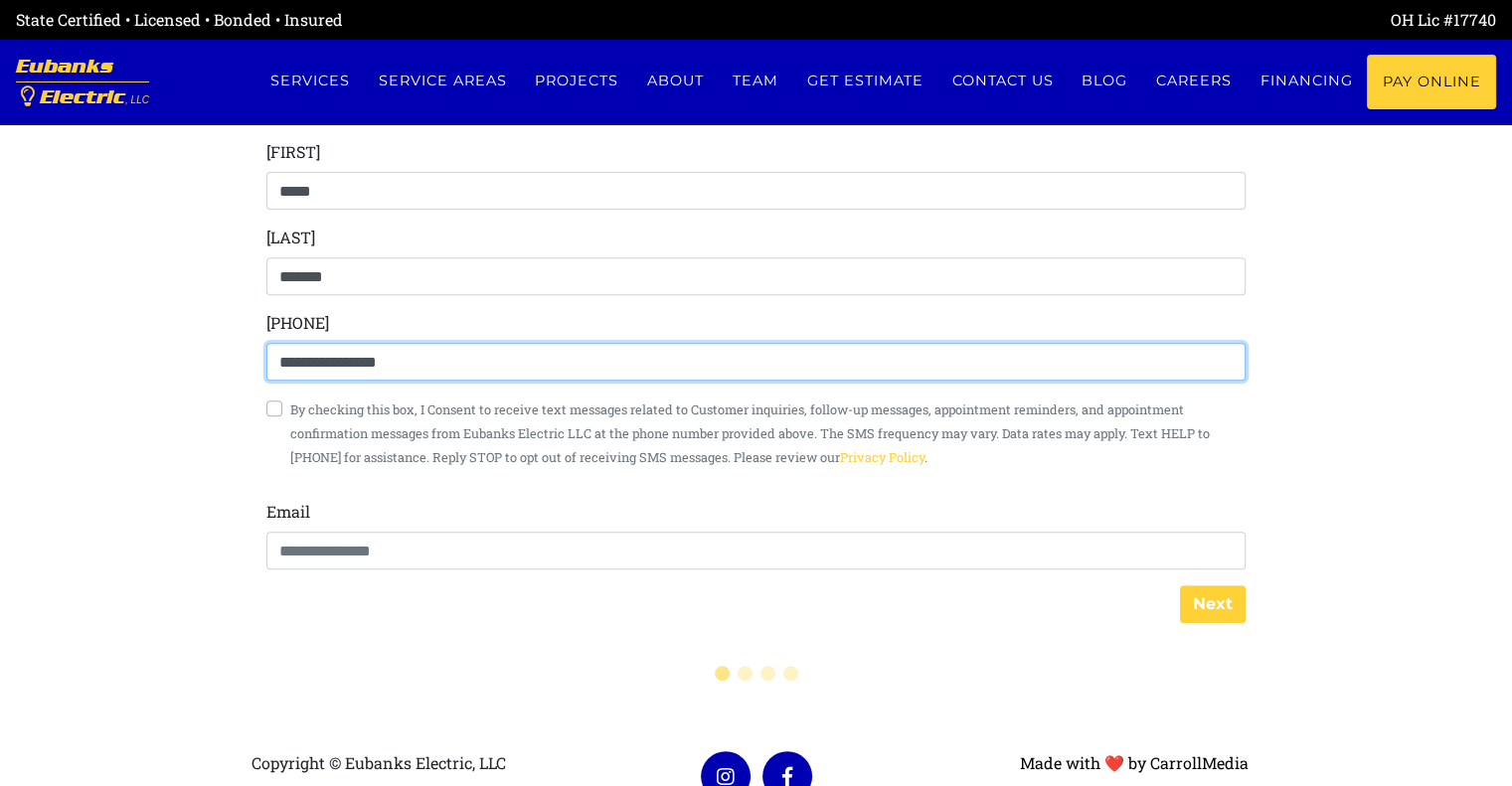 type on "[MASKED]" 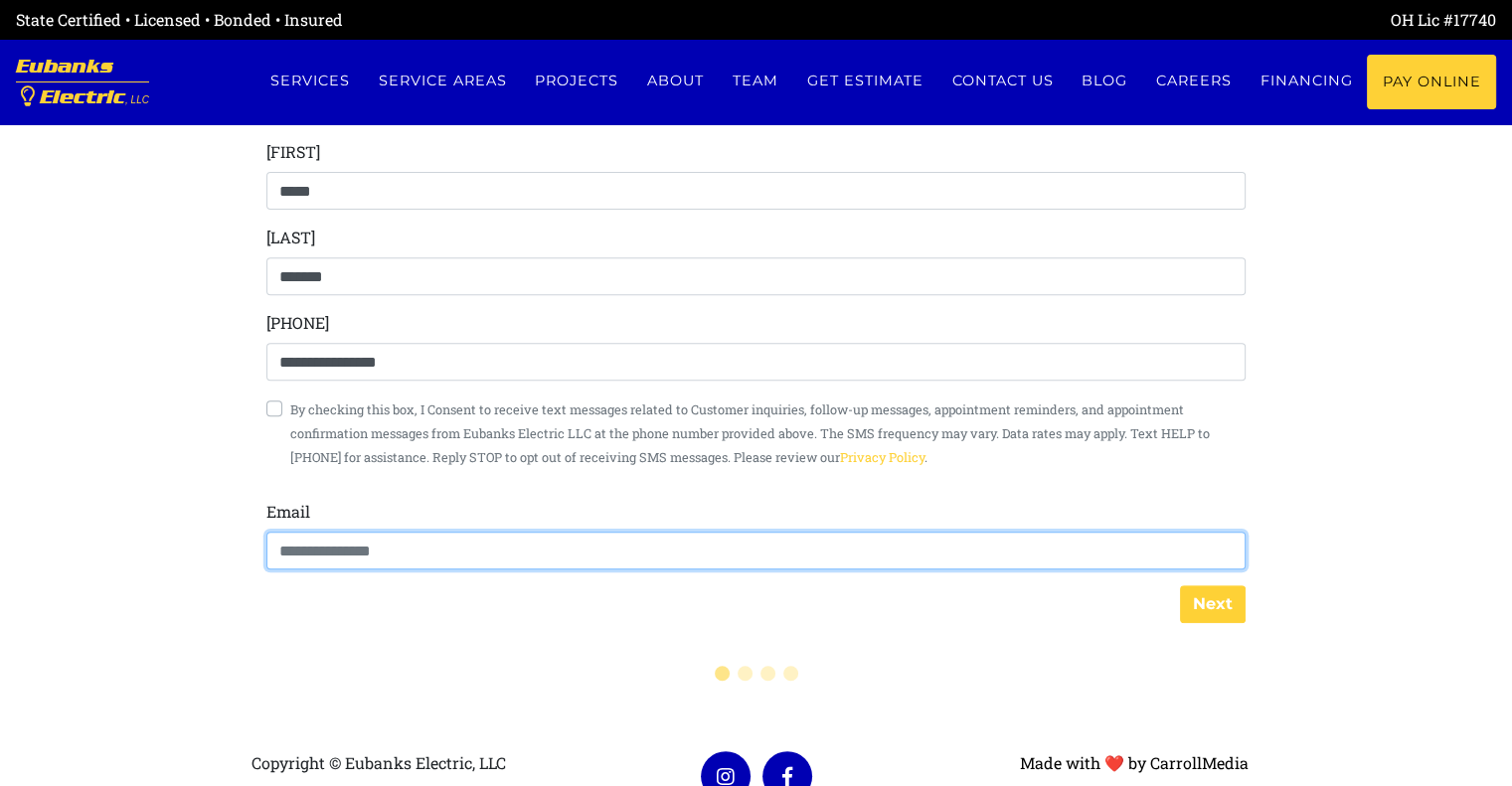 click at bounding box center [756, 550] 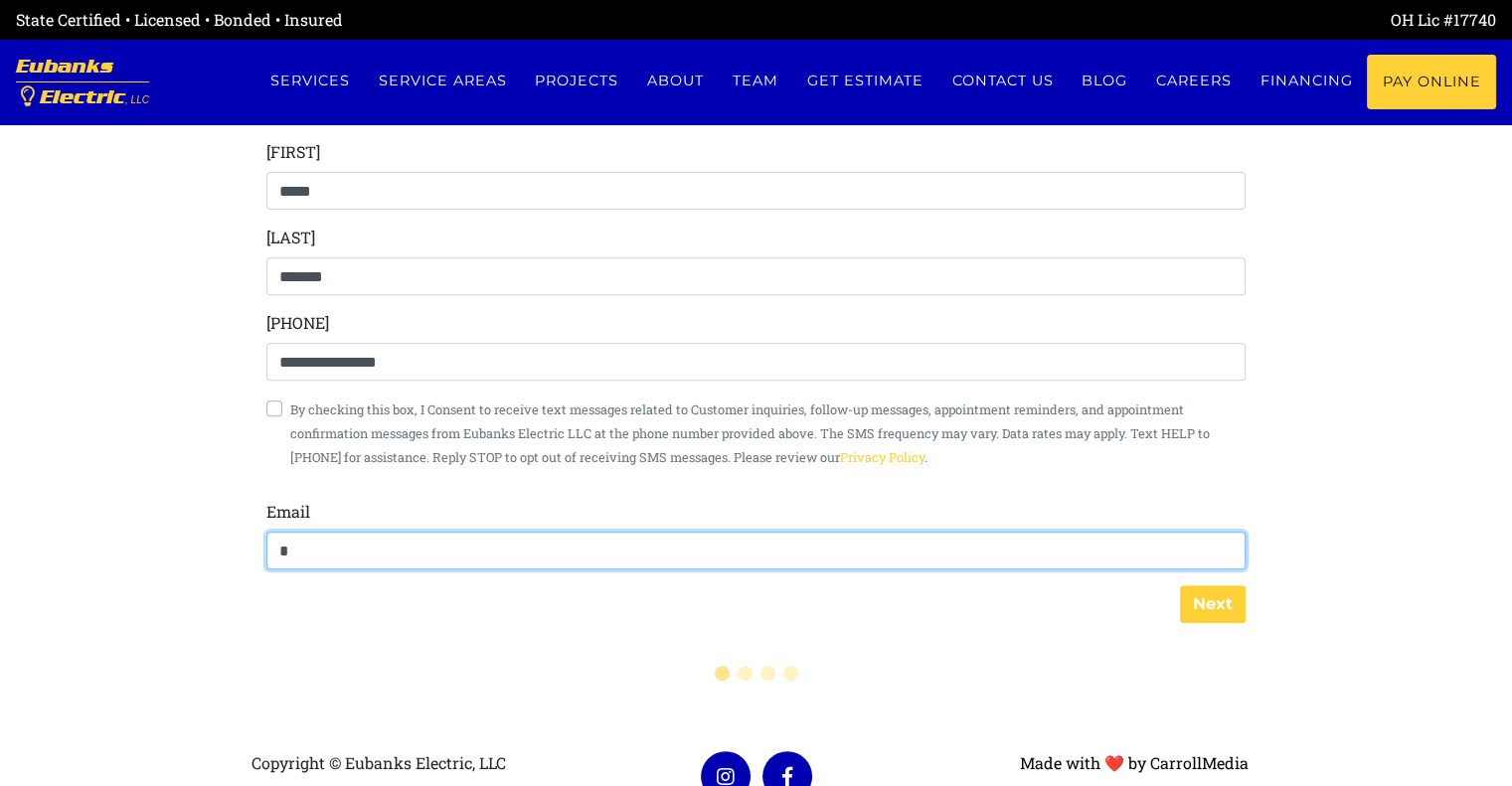 type on "**********" 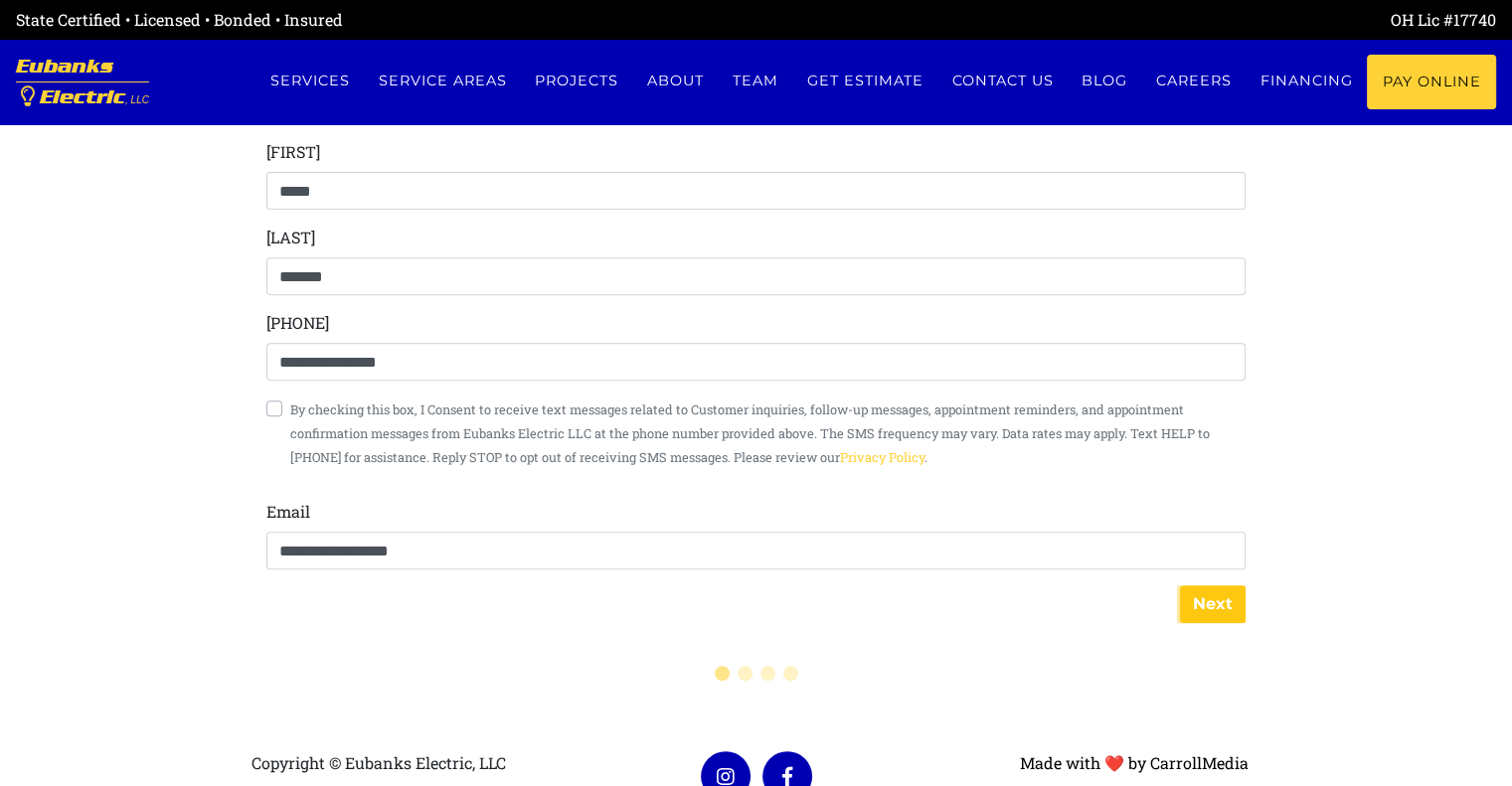 click on "Next" at bounding box center (1213, 604) 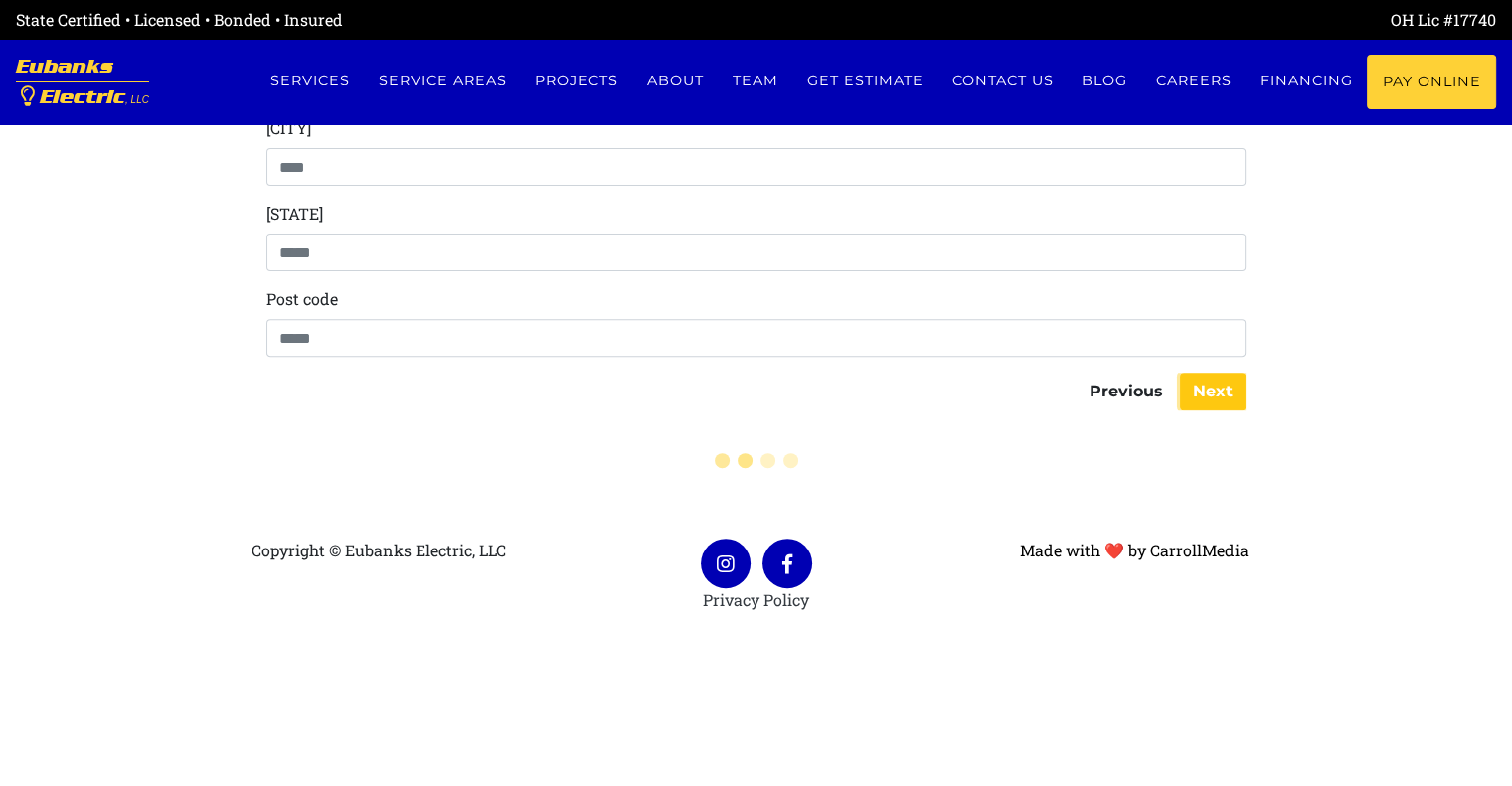 scroll, scrollTop: 443, scrollLeft: 0, axis: vertical 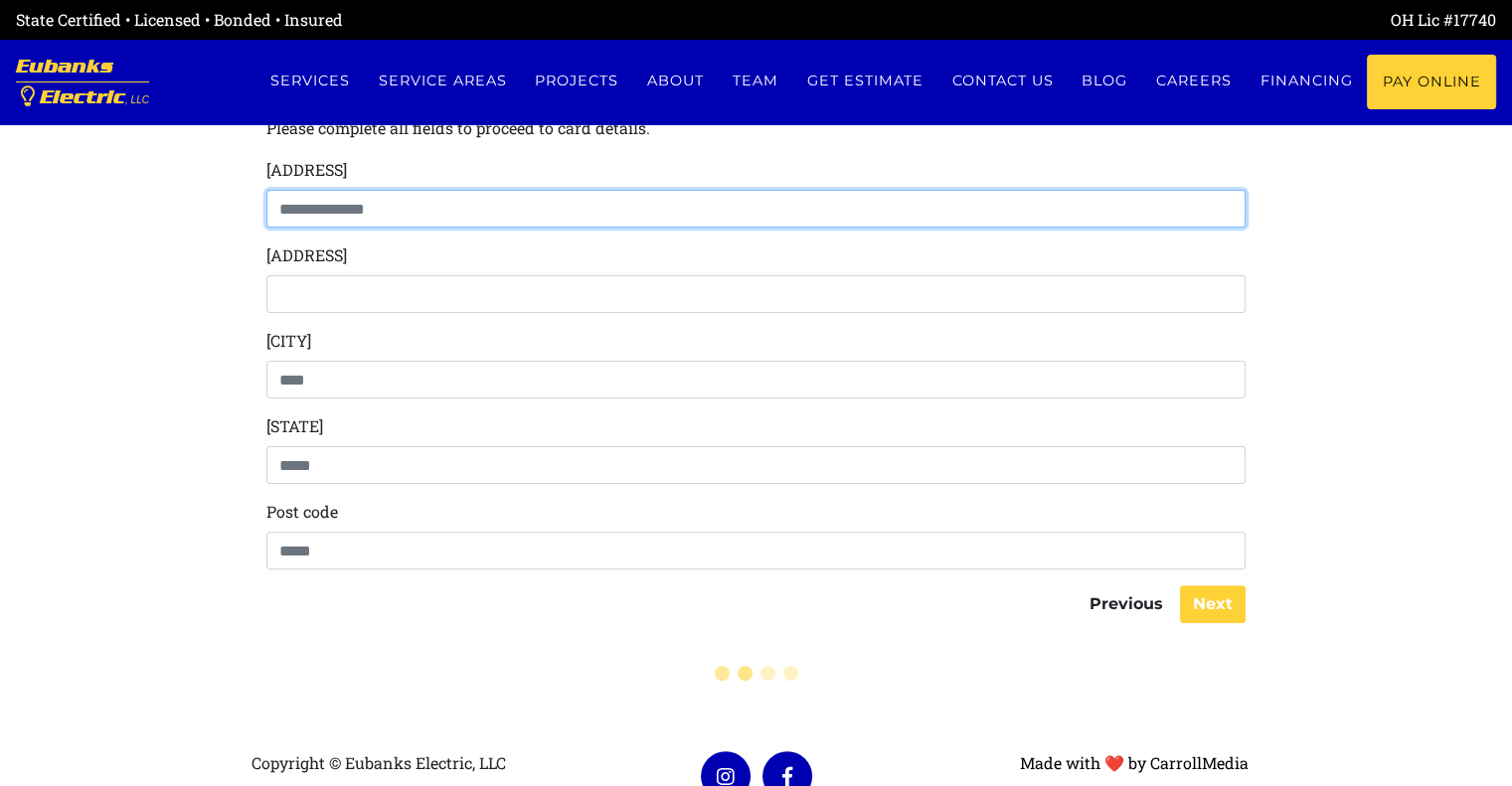 click at bounding box center [756, 209] 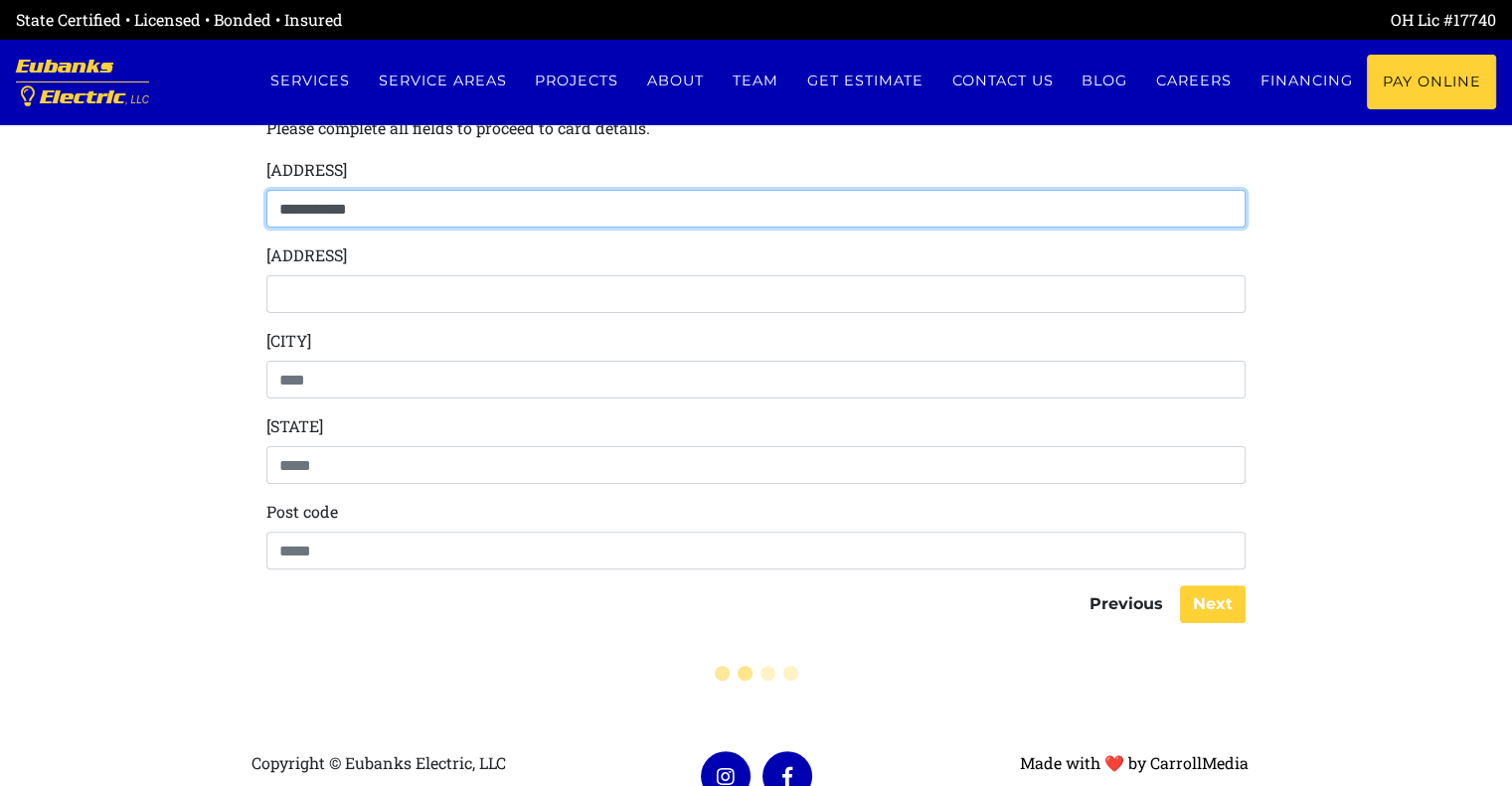 type on "********" 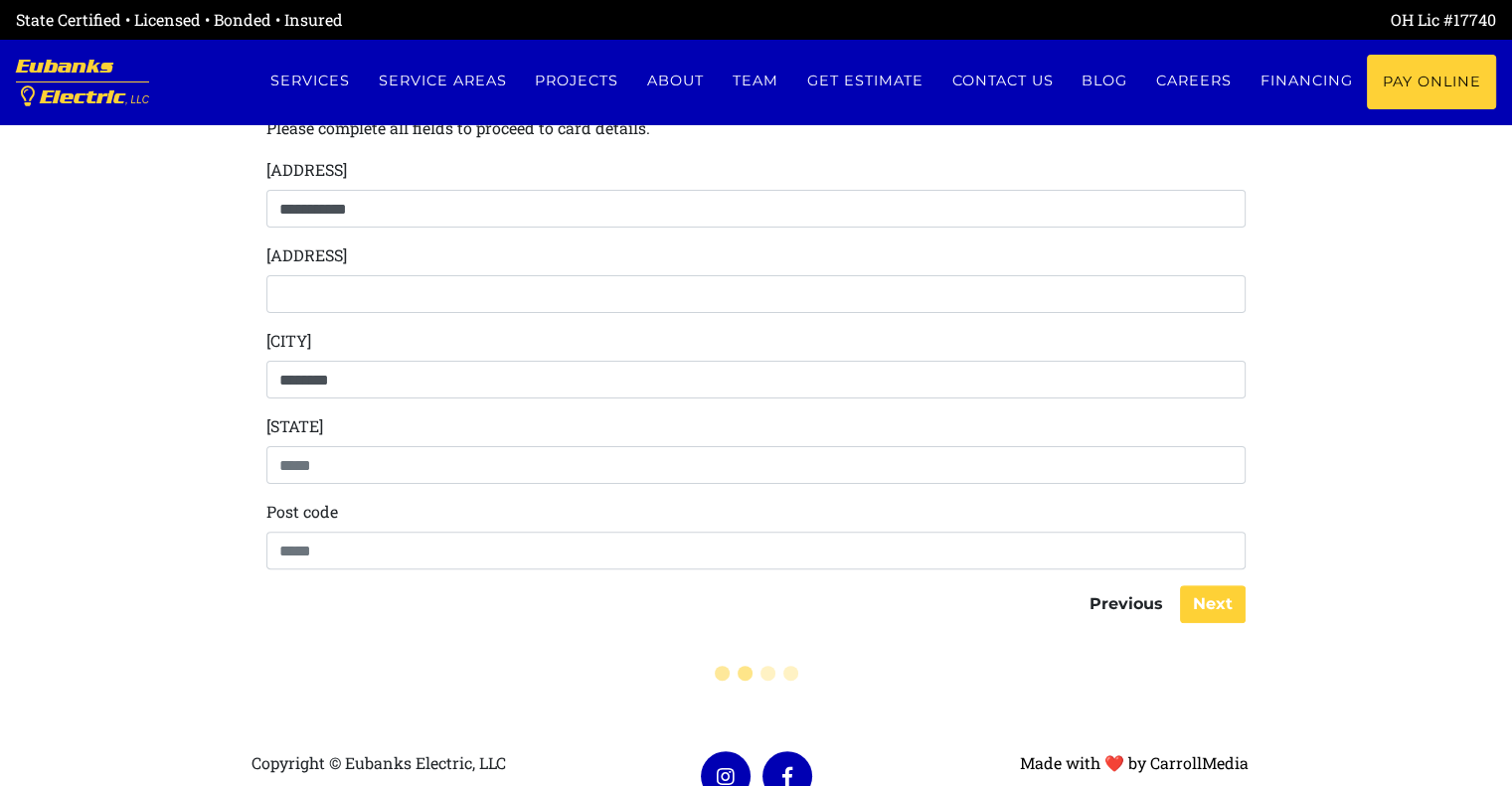 type on "**" 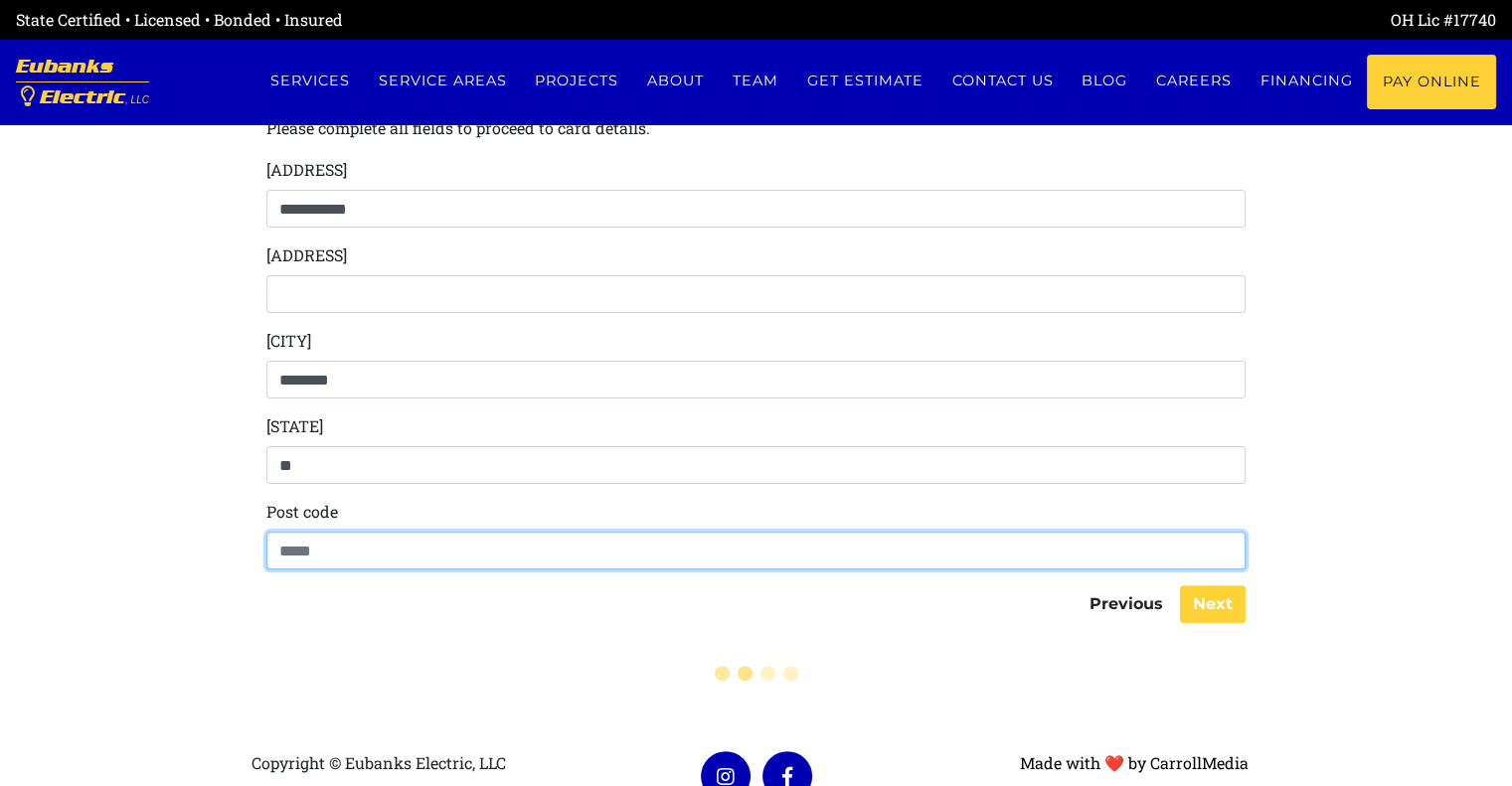 type on "*****" 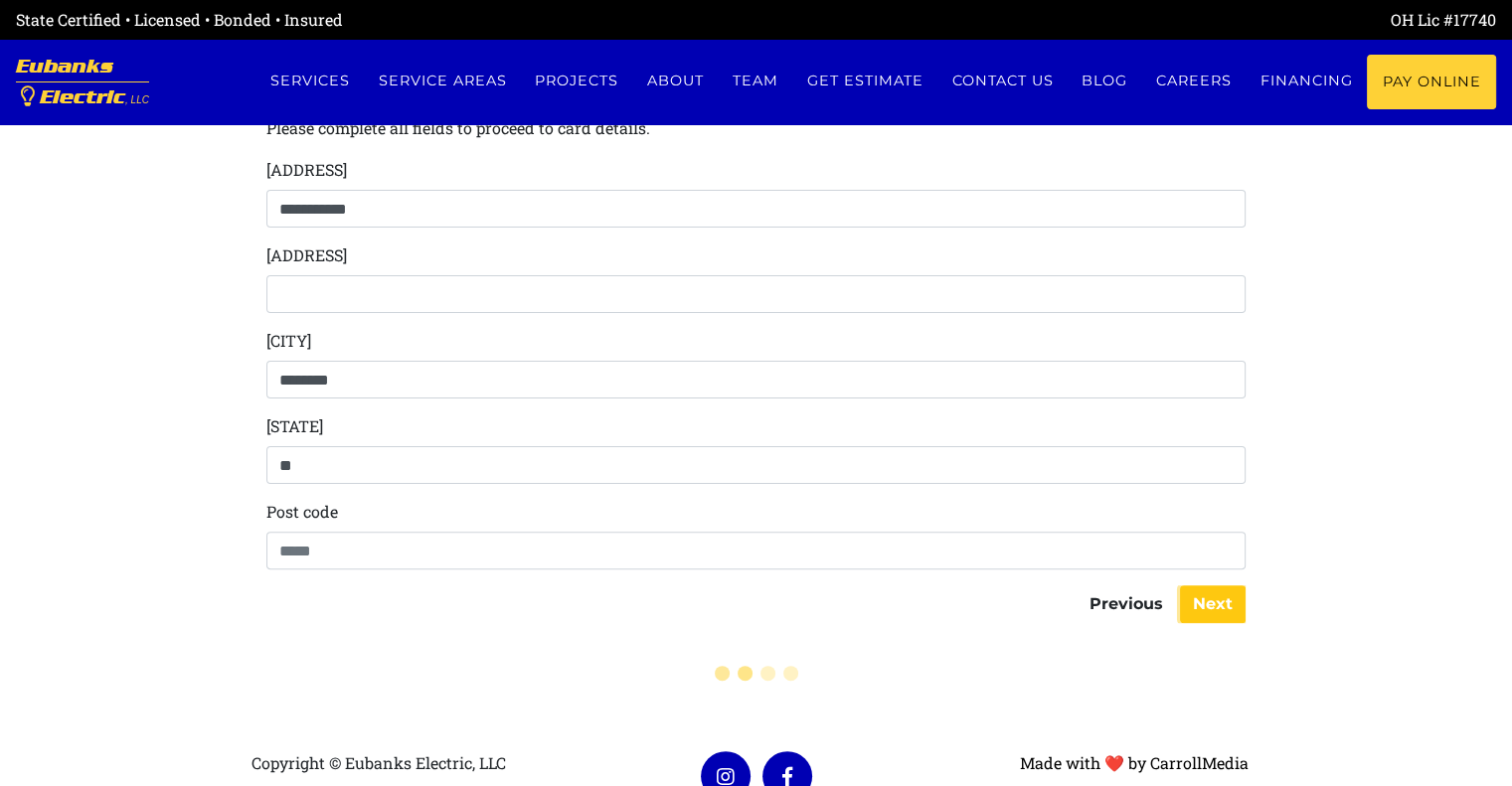 click on "Next" at bounding box center (1213, 604) 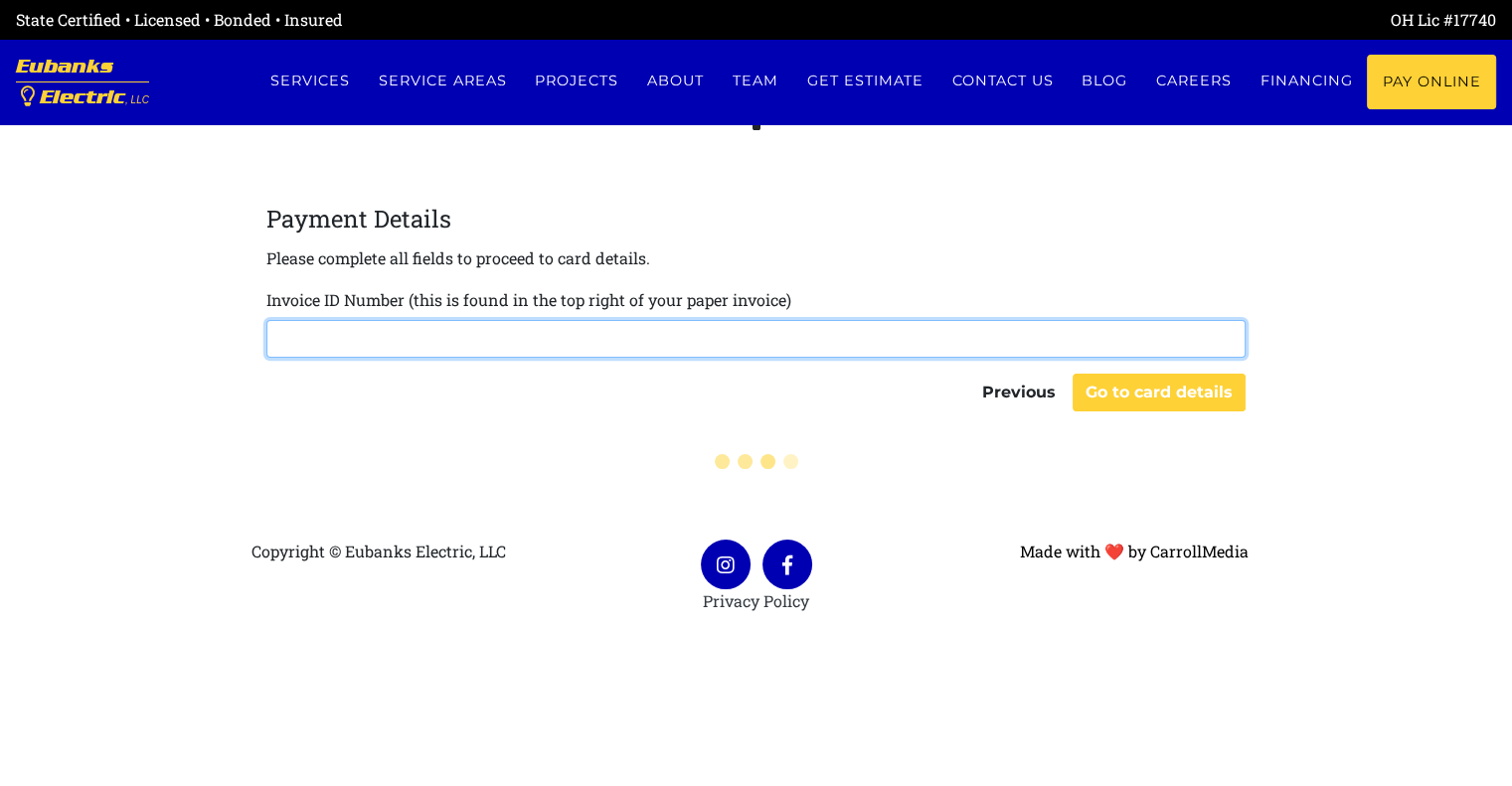 click at bounding box center (756, 339) 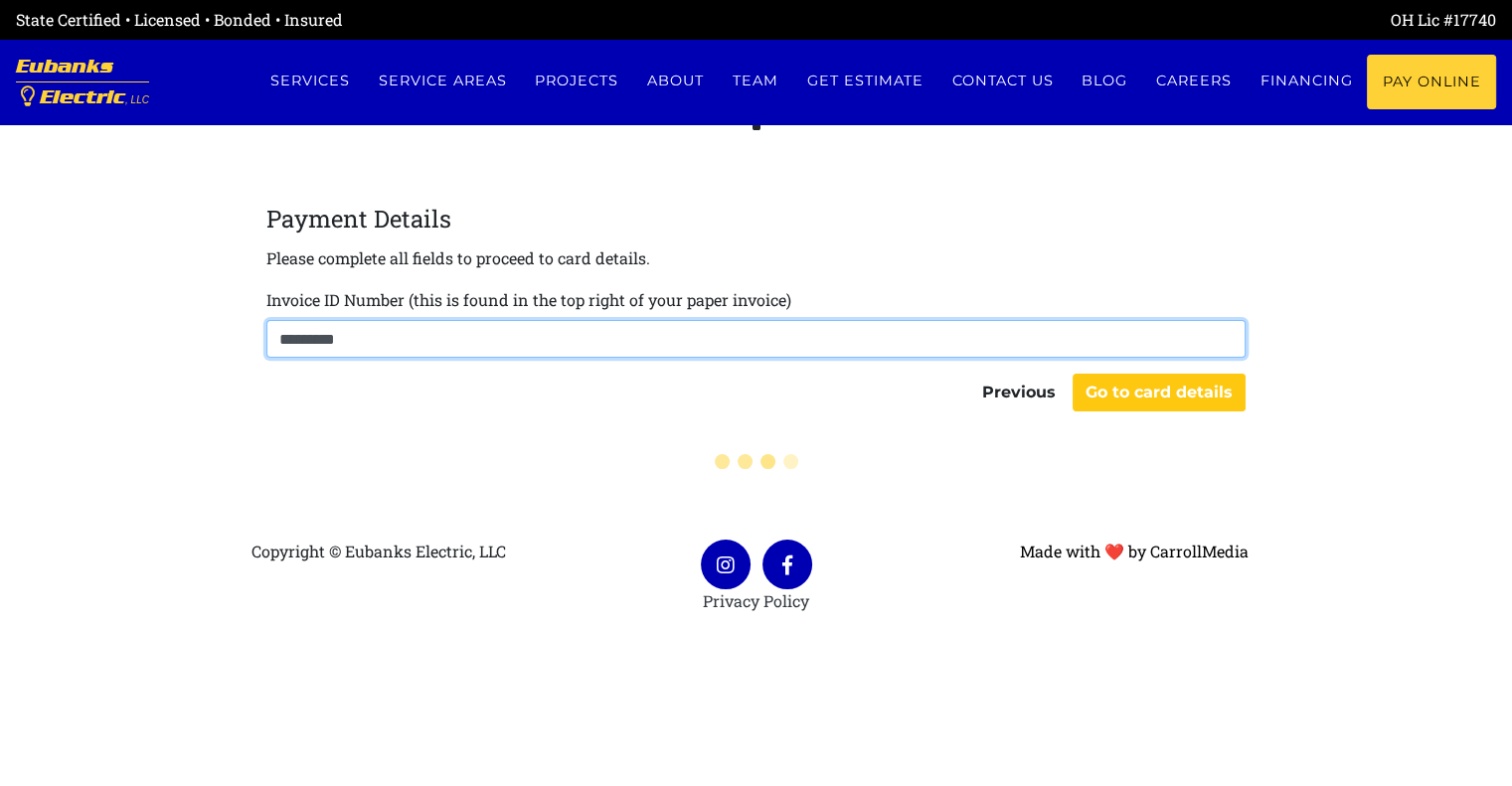 type on "*********" 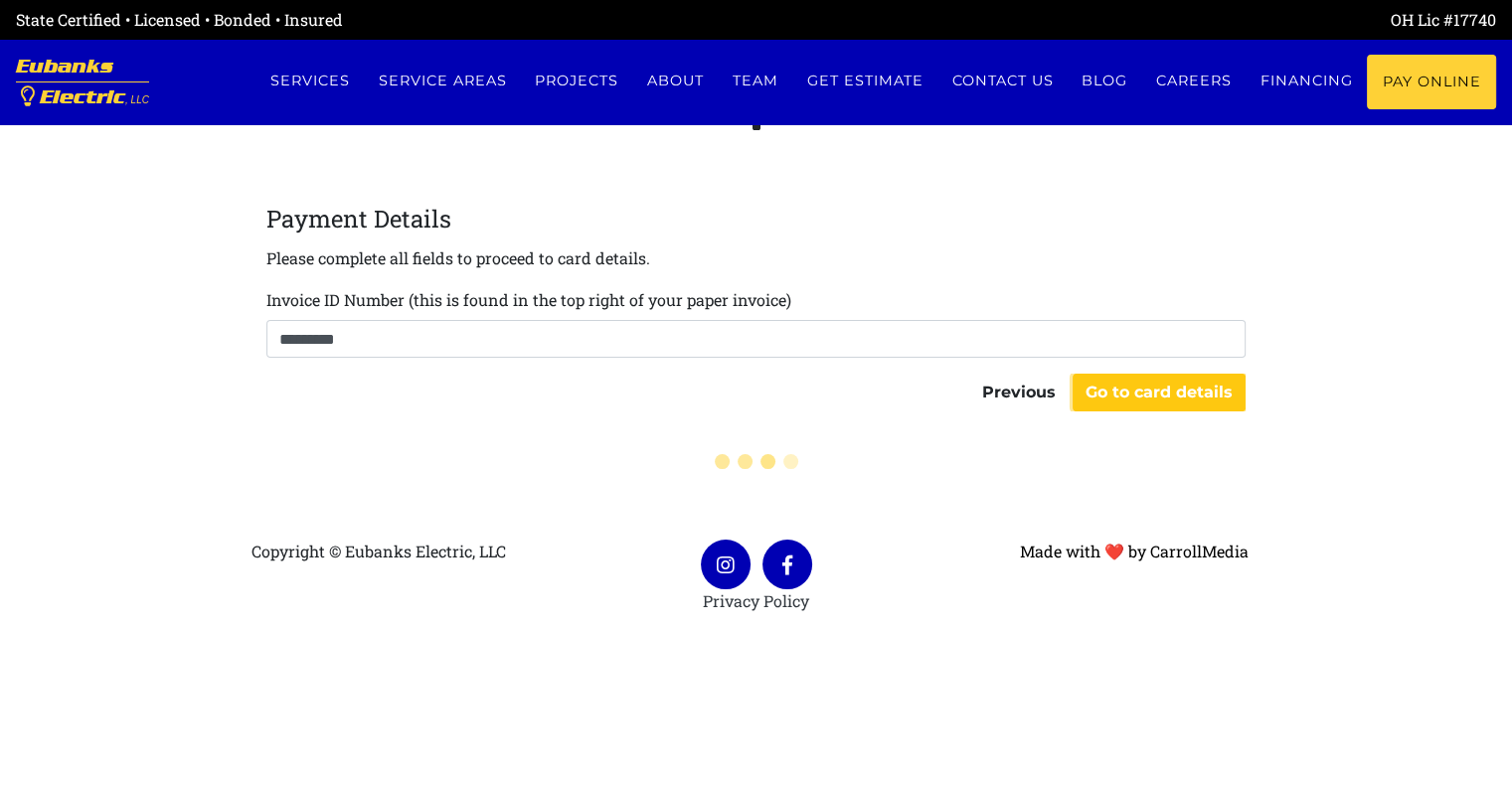 click on "Go to card details" at bounding box center (1159, 393) 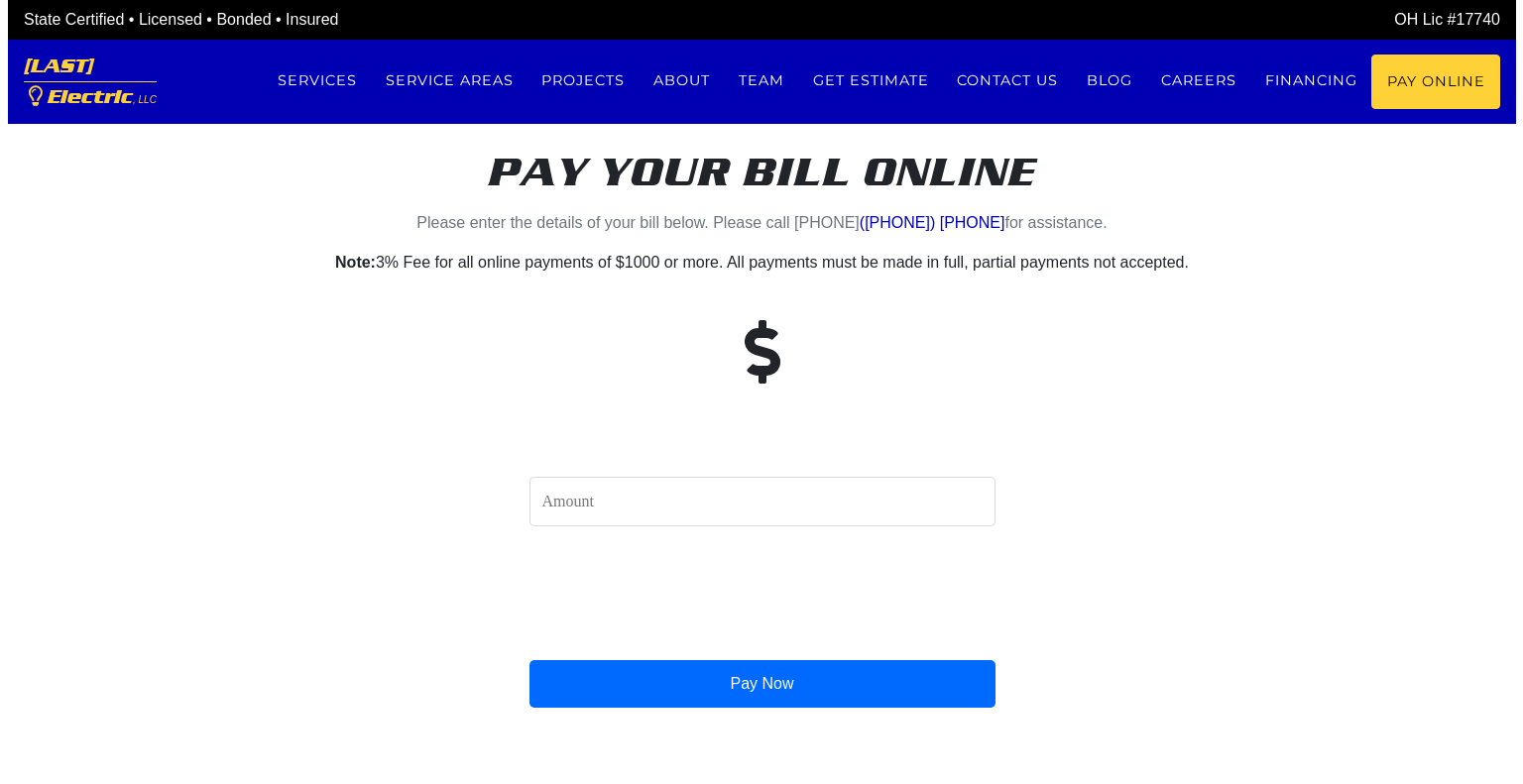 scroll, scrollTop: 0, scrollLeft: 0, axis: both 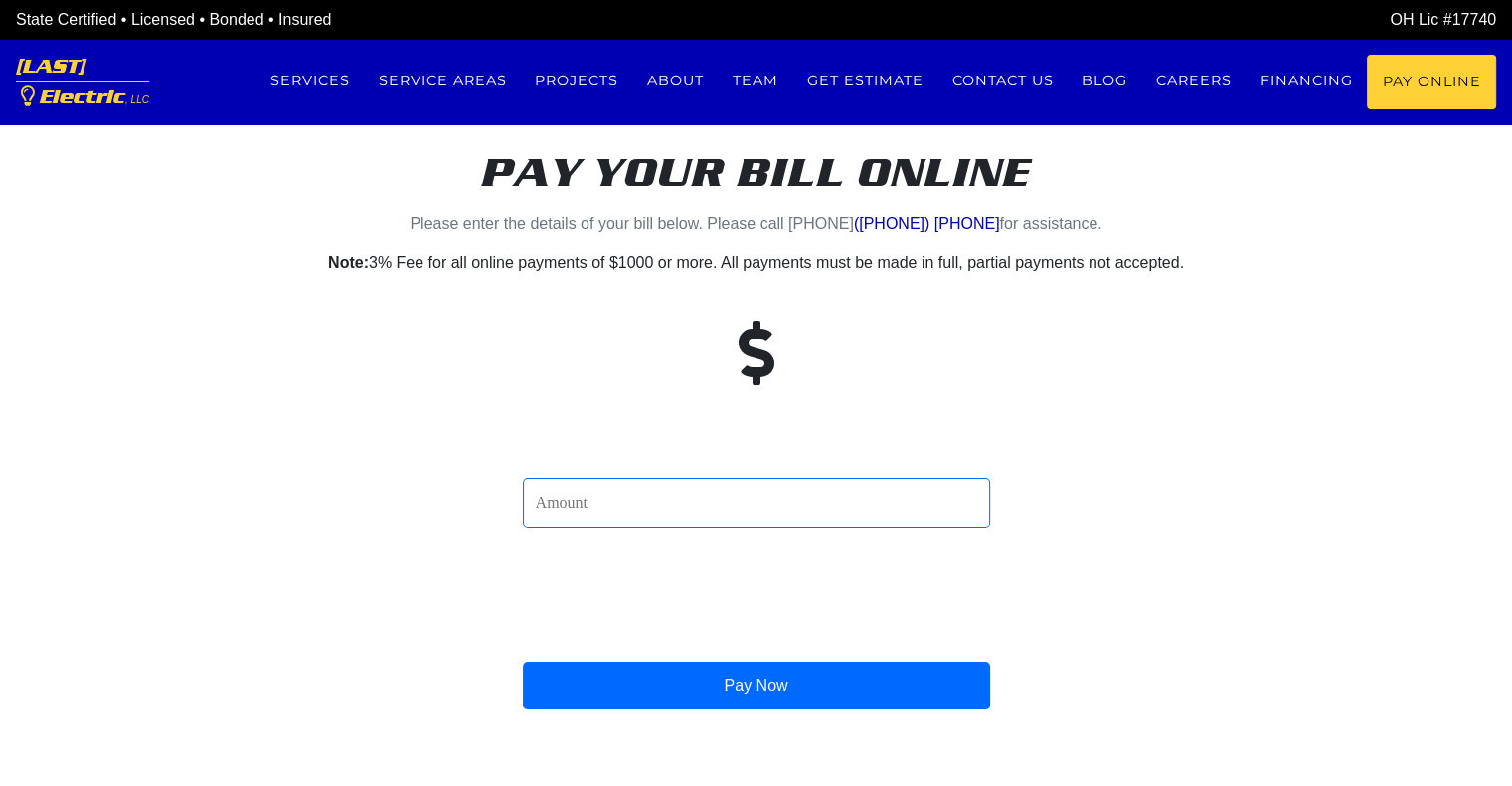 click at bounding box center [756, 503] 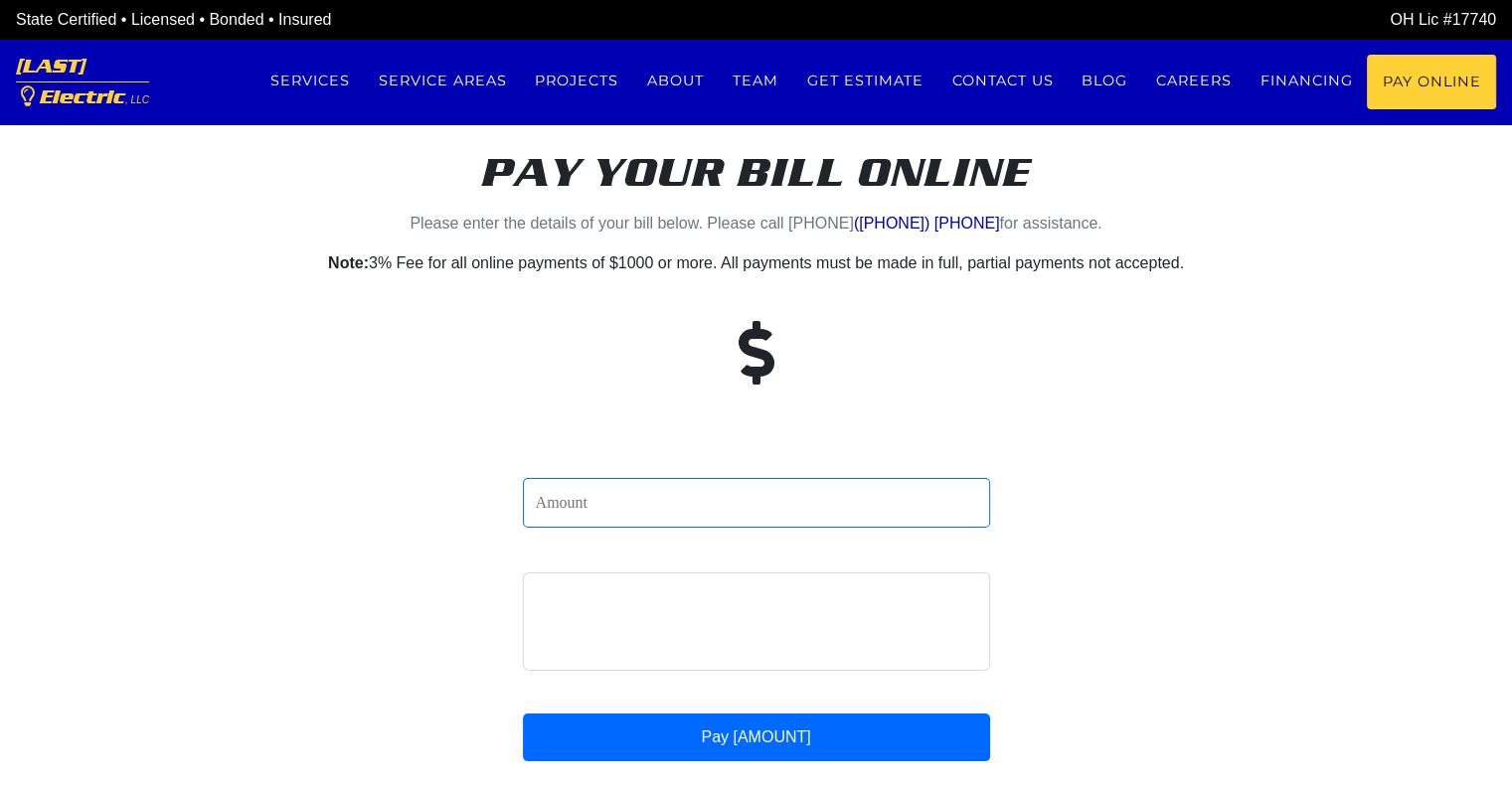 type on "842.50" 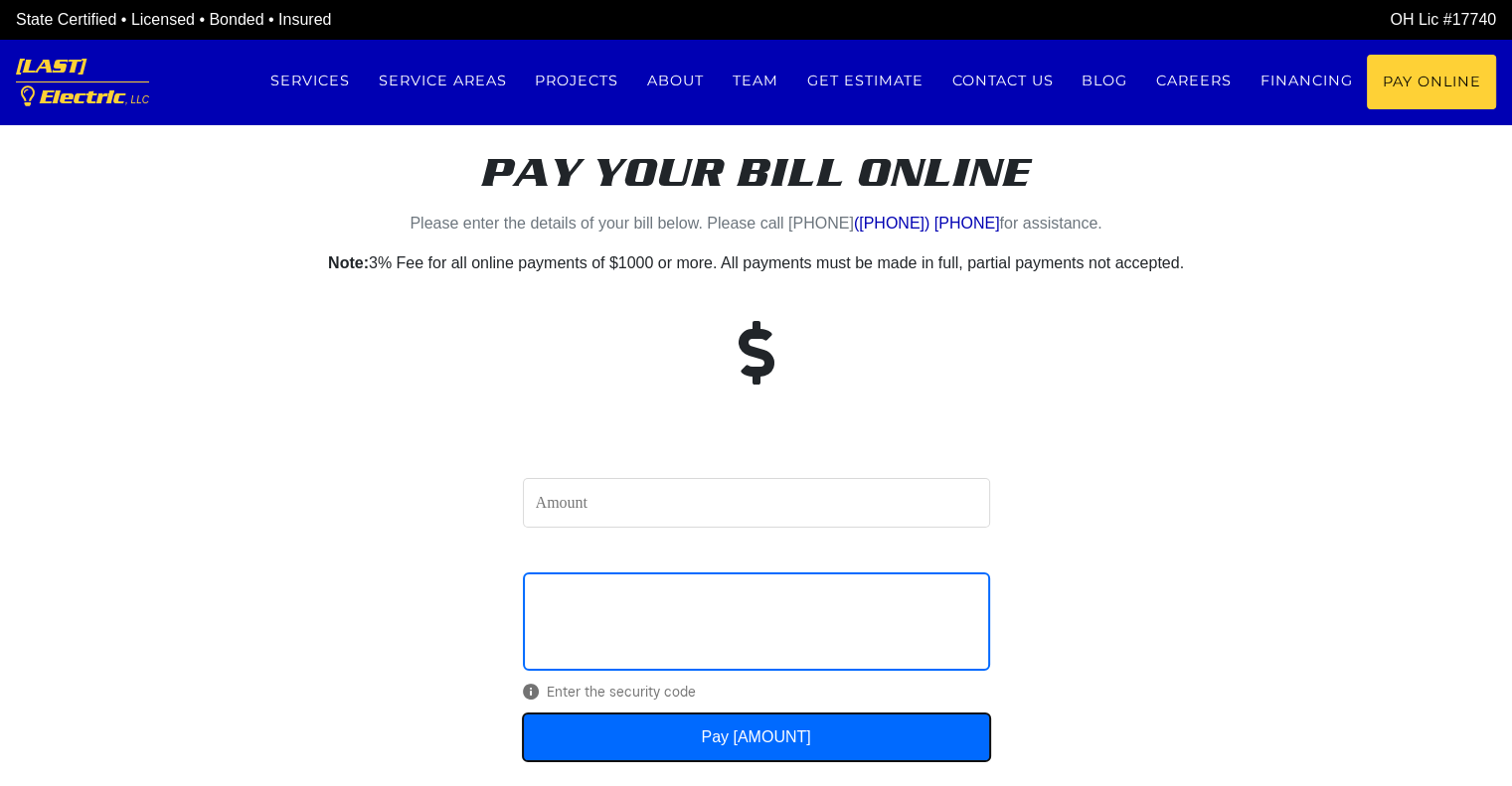 click on "Pay $842.5" at bounding box center [756, 737] 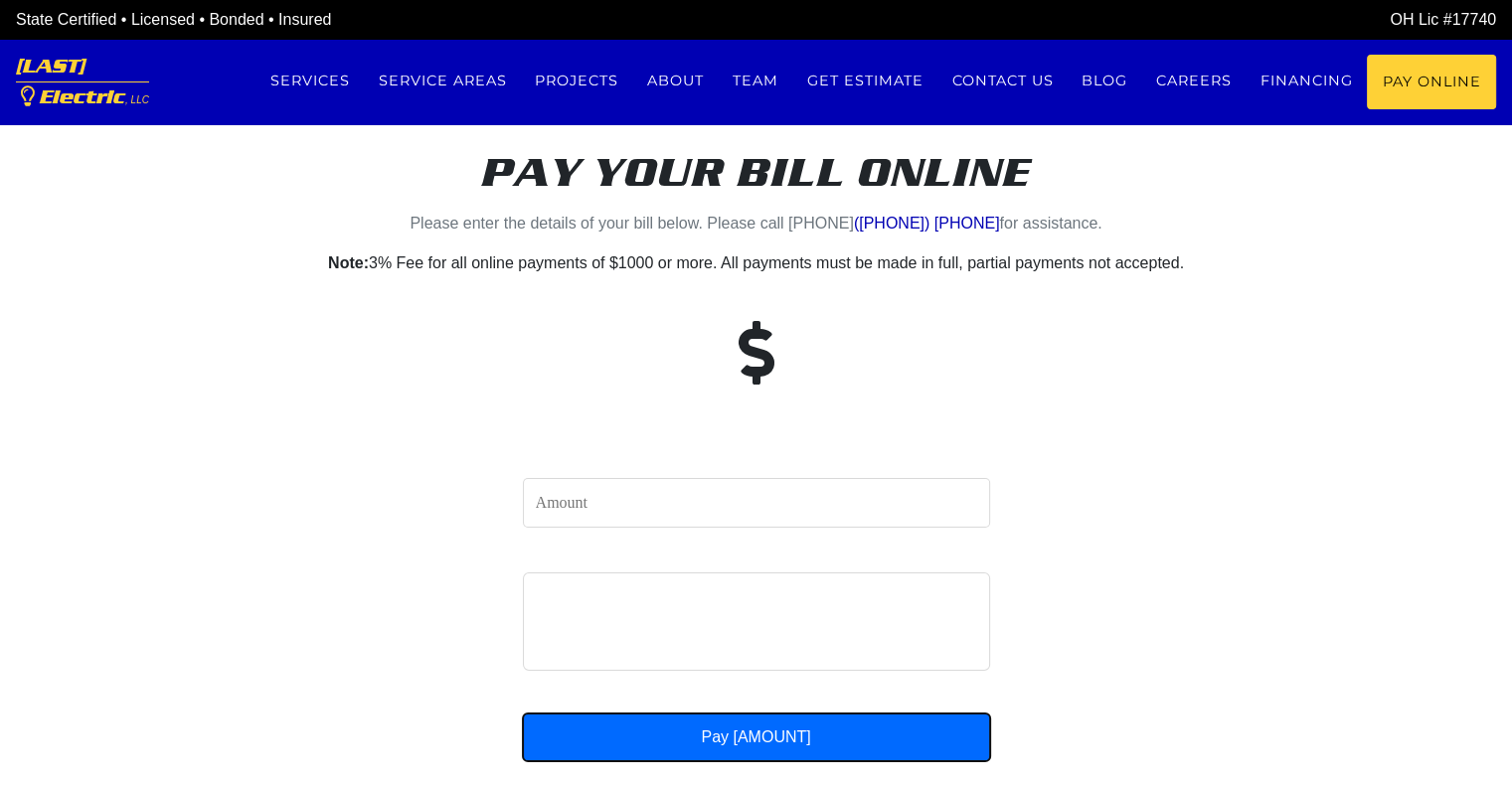 click on "Pay $842.5" at bounding box center [756, 737] 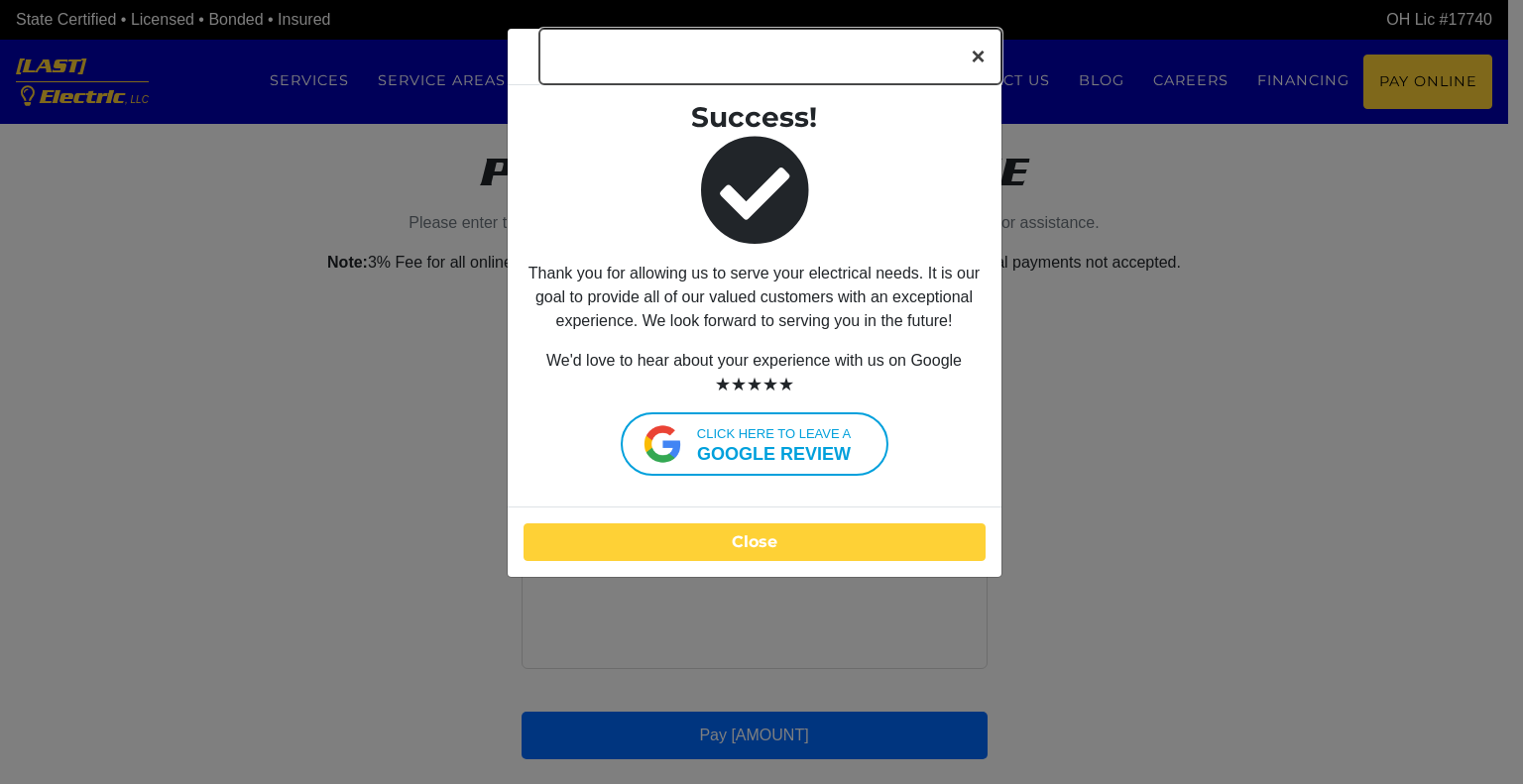 click on "×" at bounding box center [978, 56] 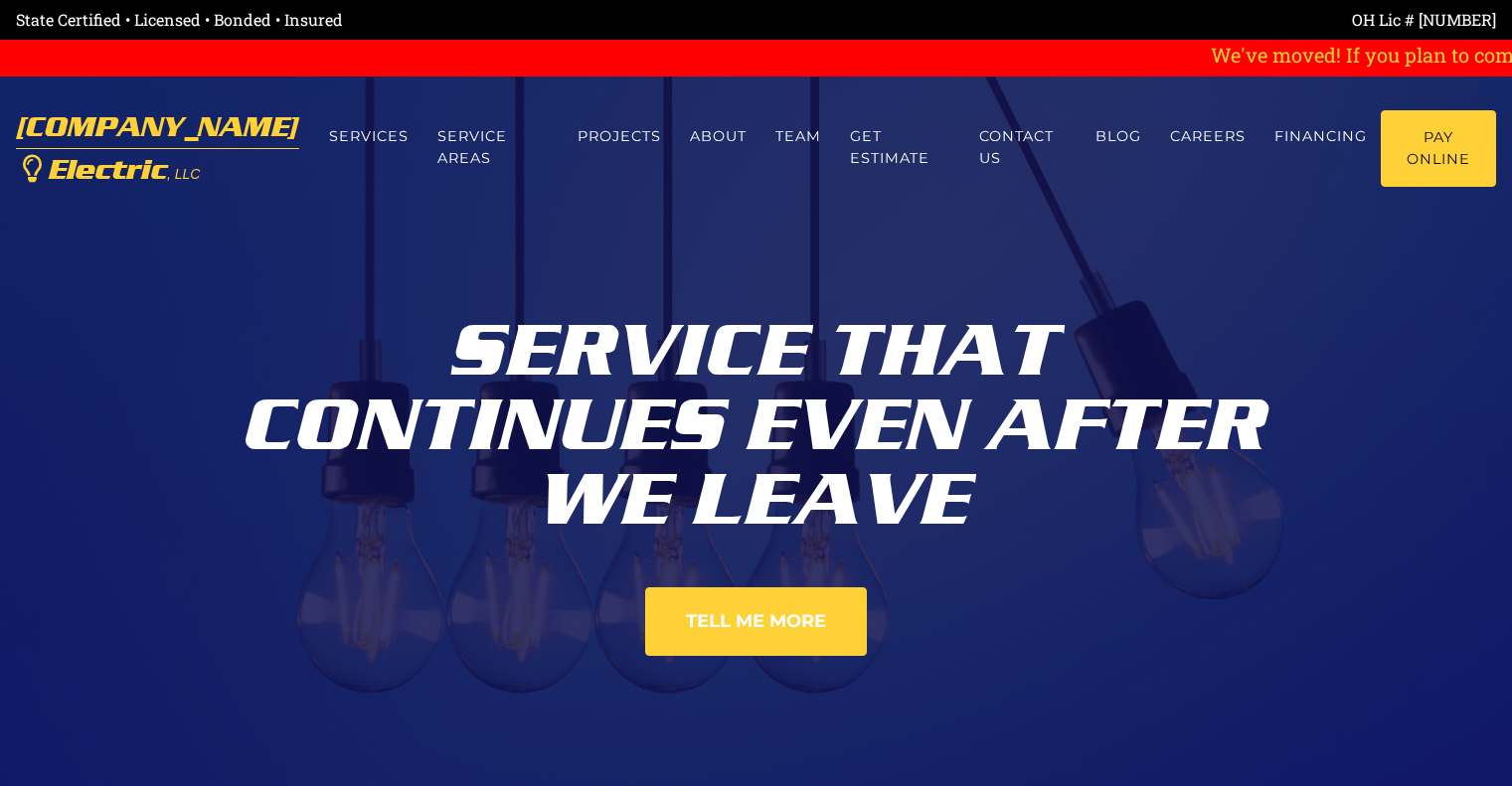 scroll, scrollTop: 0, scrollLeft: 0, axis: both 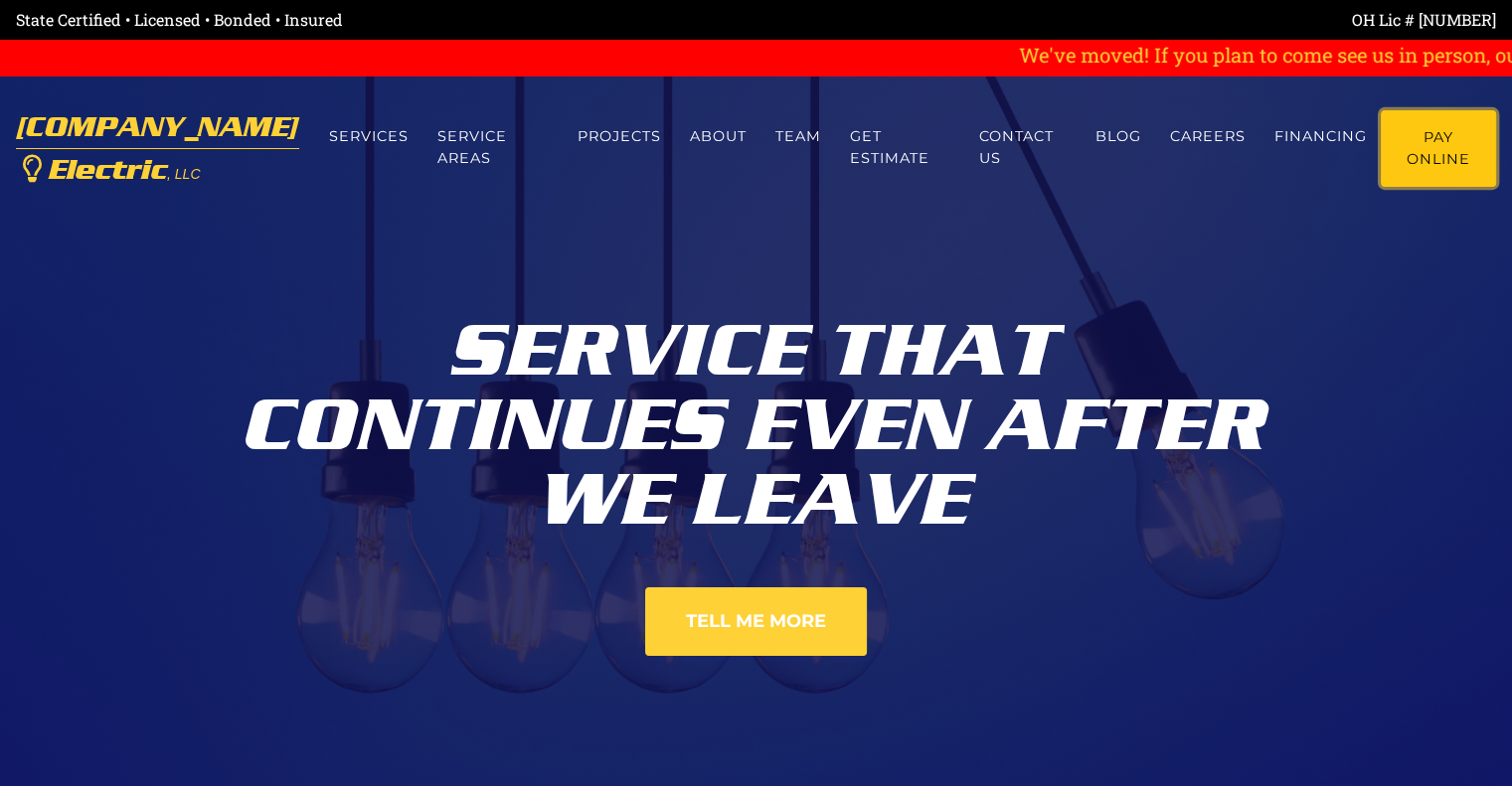 click on "Pay Online" at bounding box center [1438, 148] 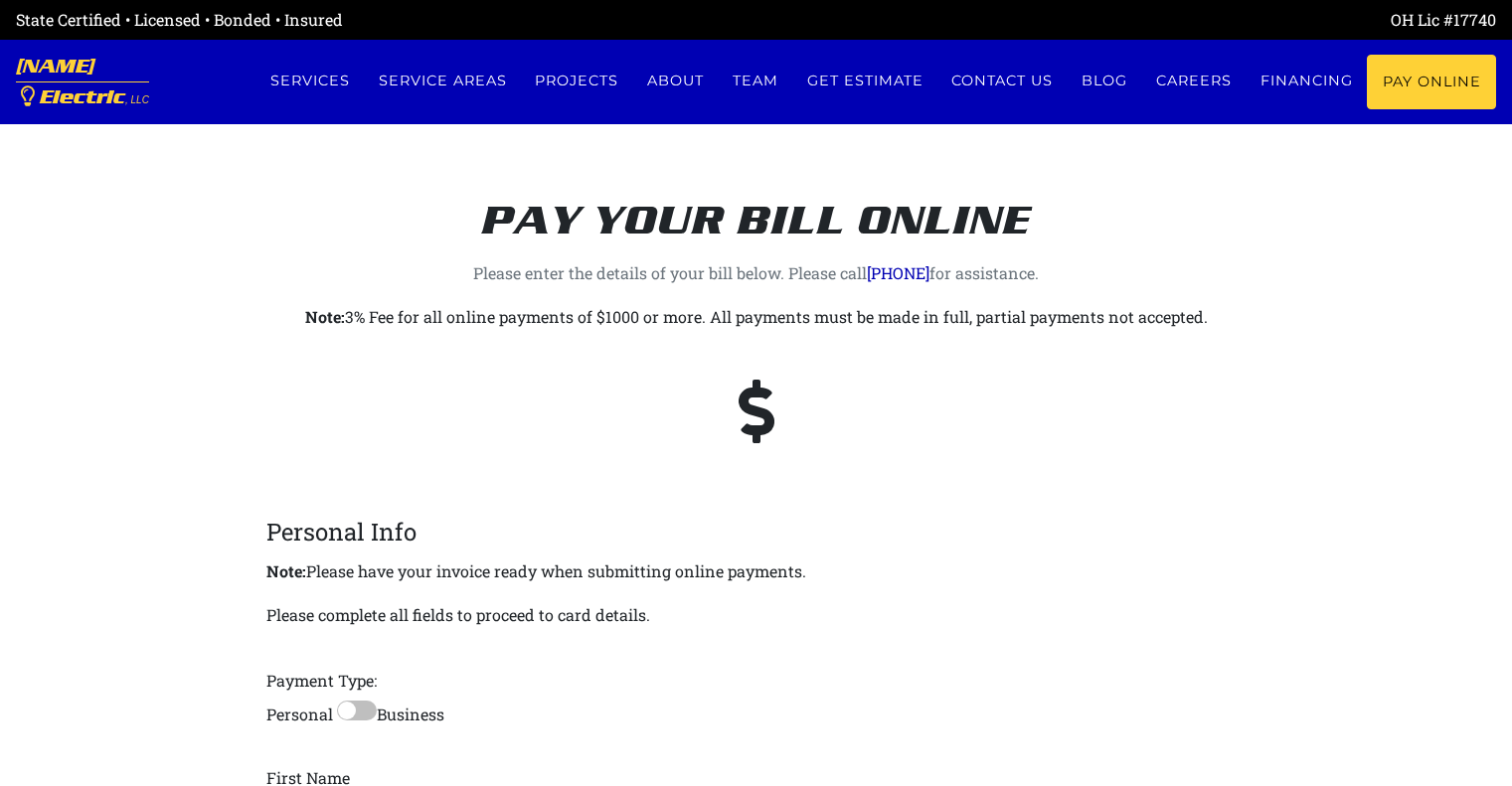 scroll, scrollTop: 0, scrollLeft: 0, axis: both 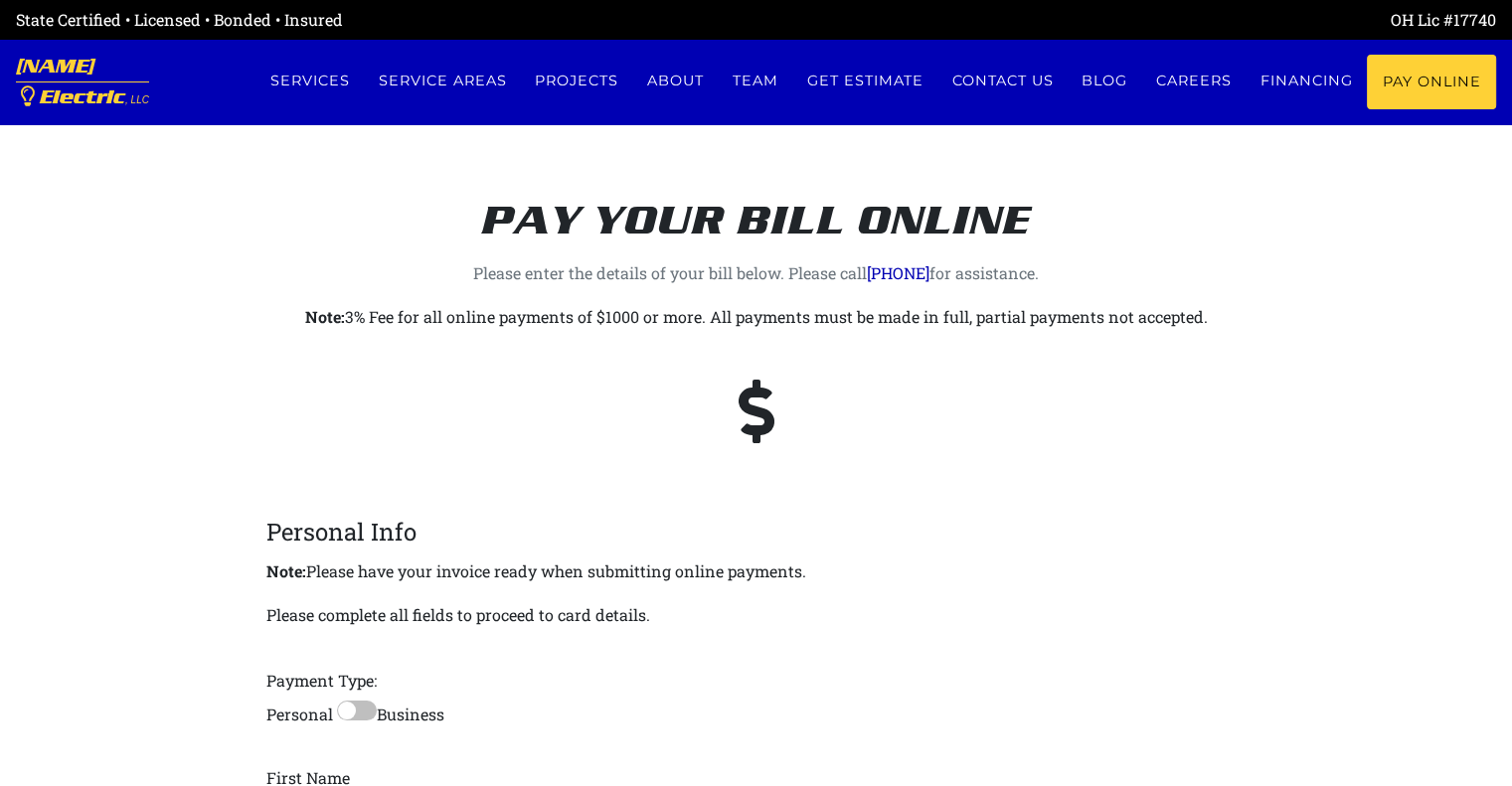 click at bounding box center (357, 710) 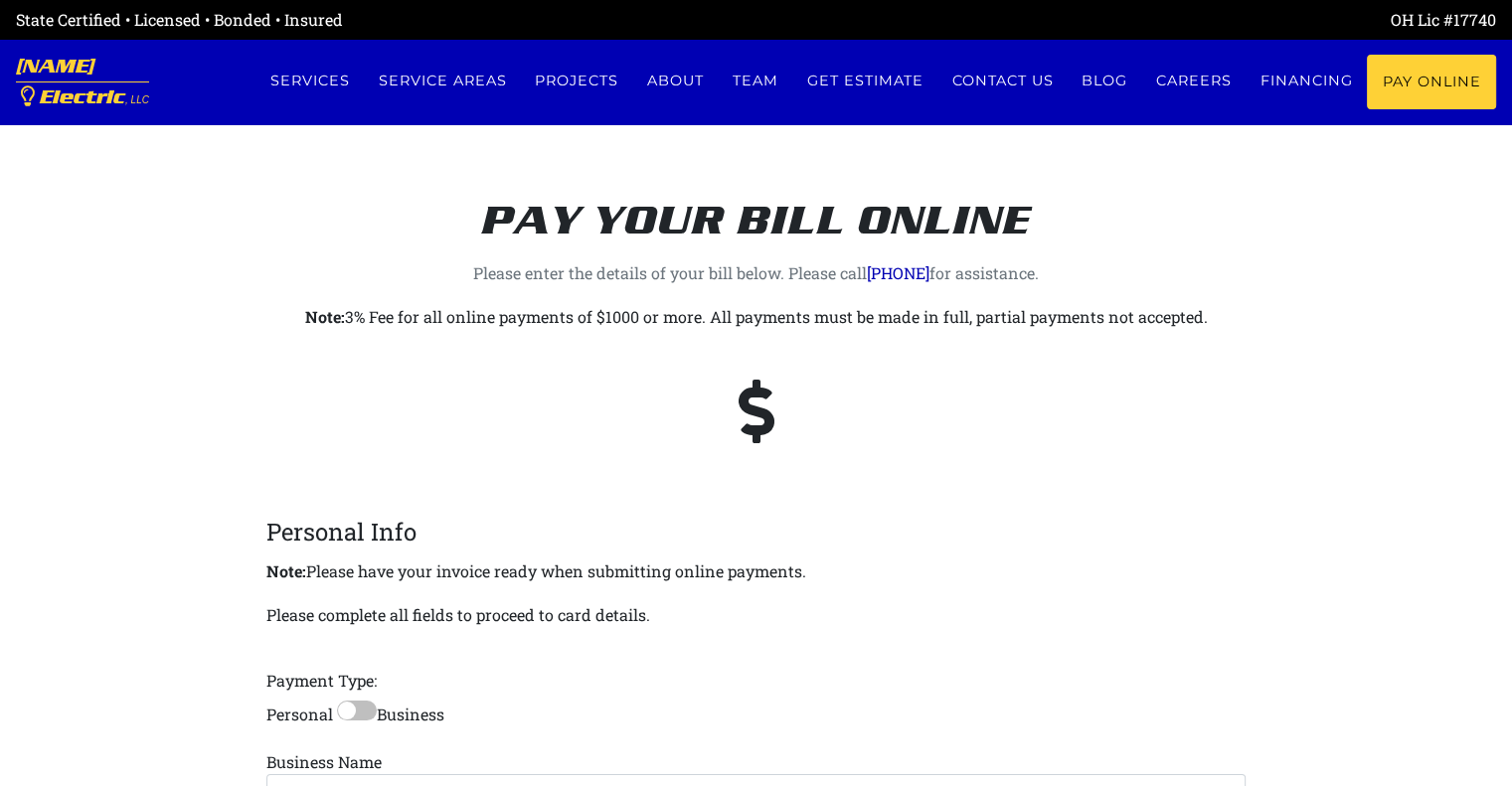 scroll, scrollTop: 688, scrollLeft: 0, axis: vertical 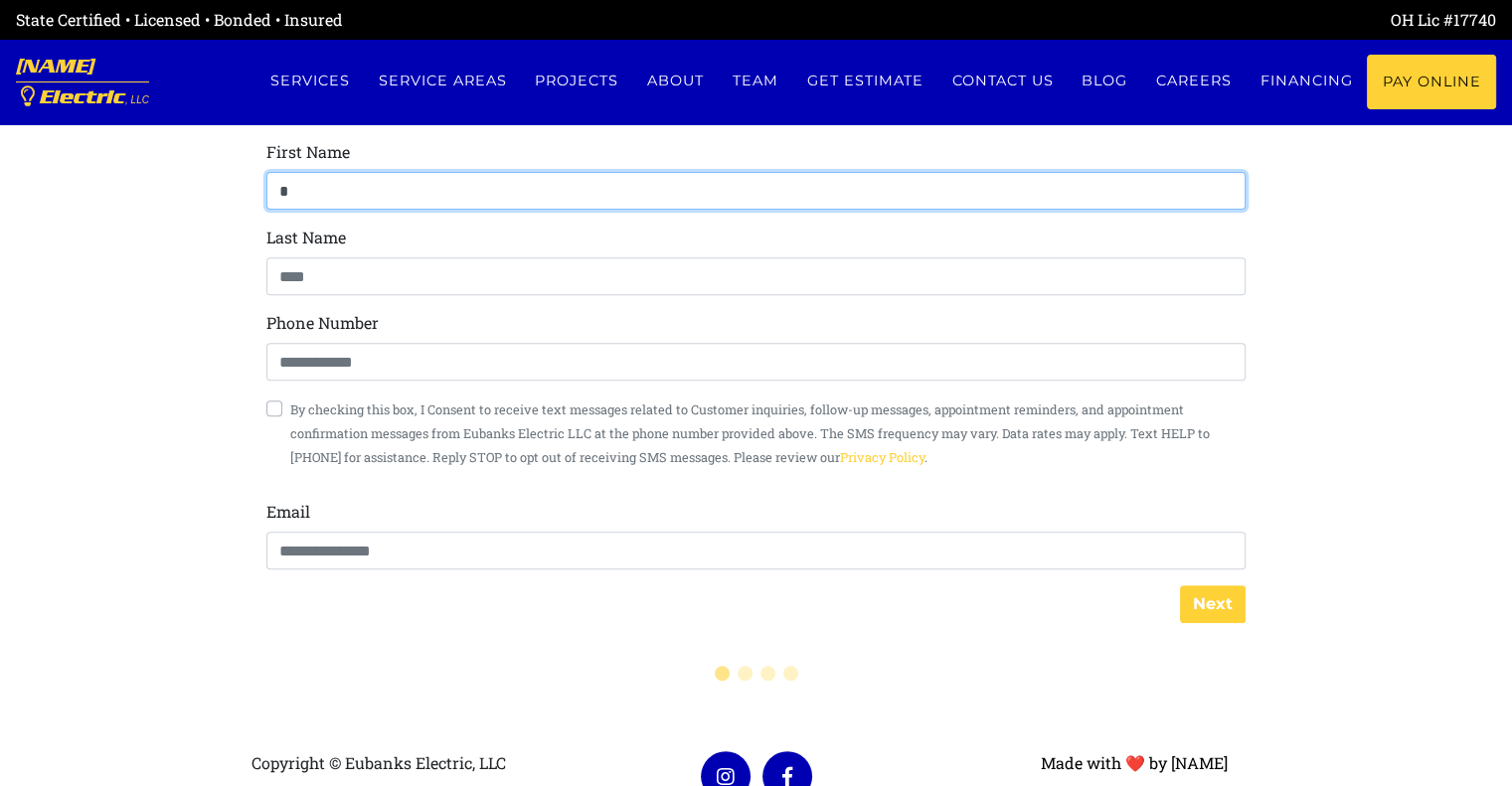 click on "*" at bounding box center [756, 191] 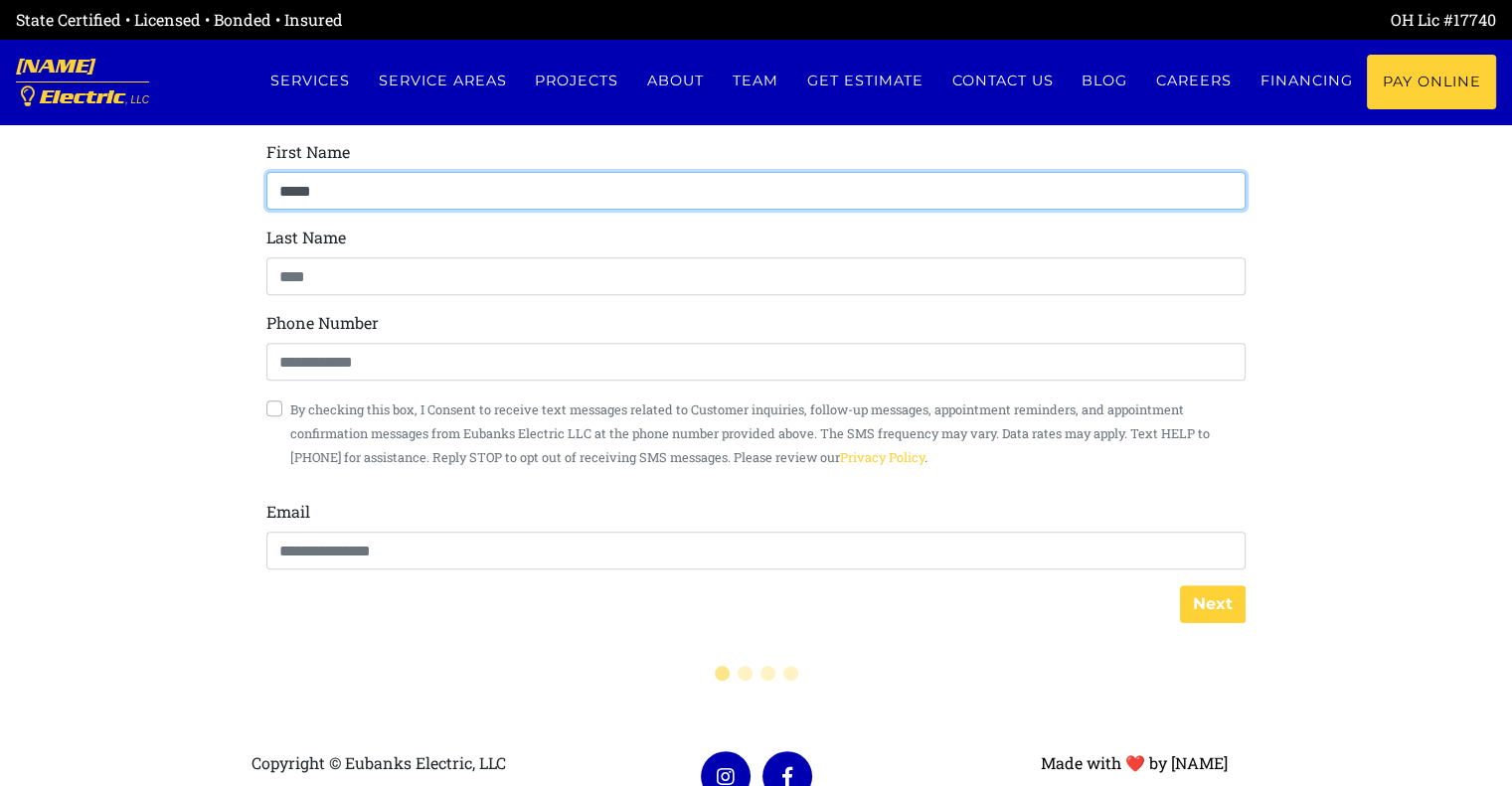 type on "[MASKED]" 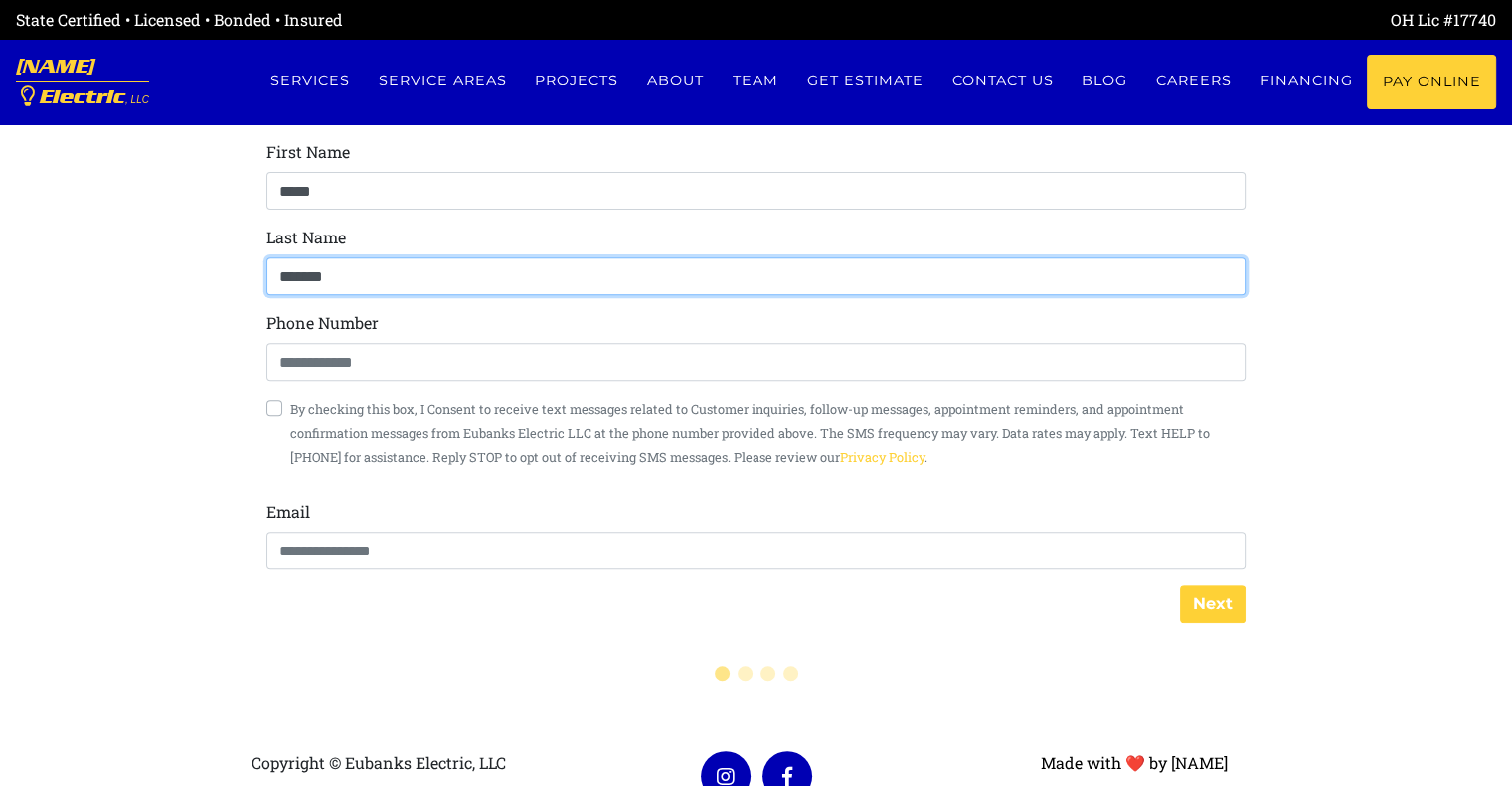 type on "[MASKED]" 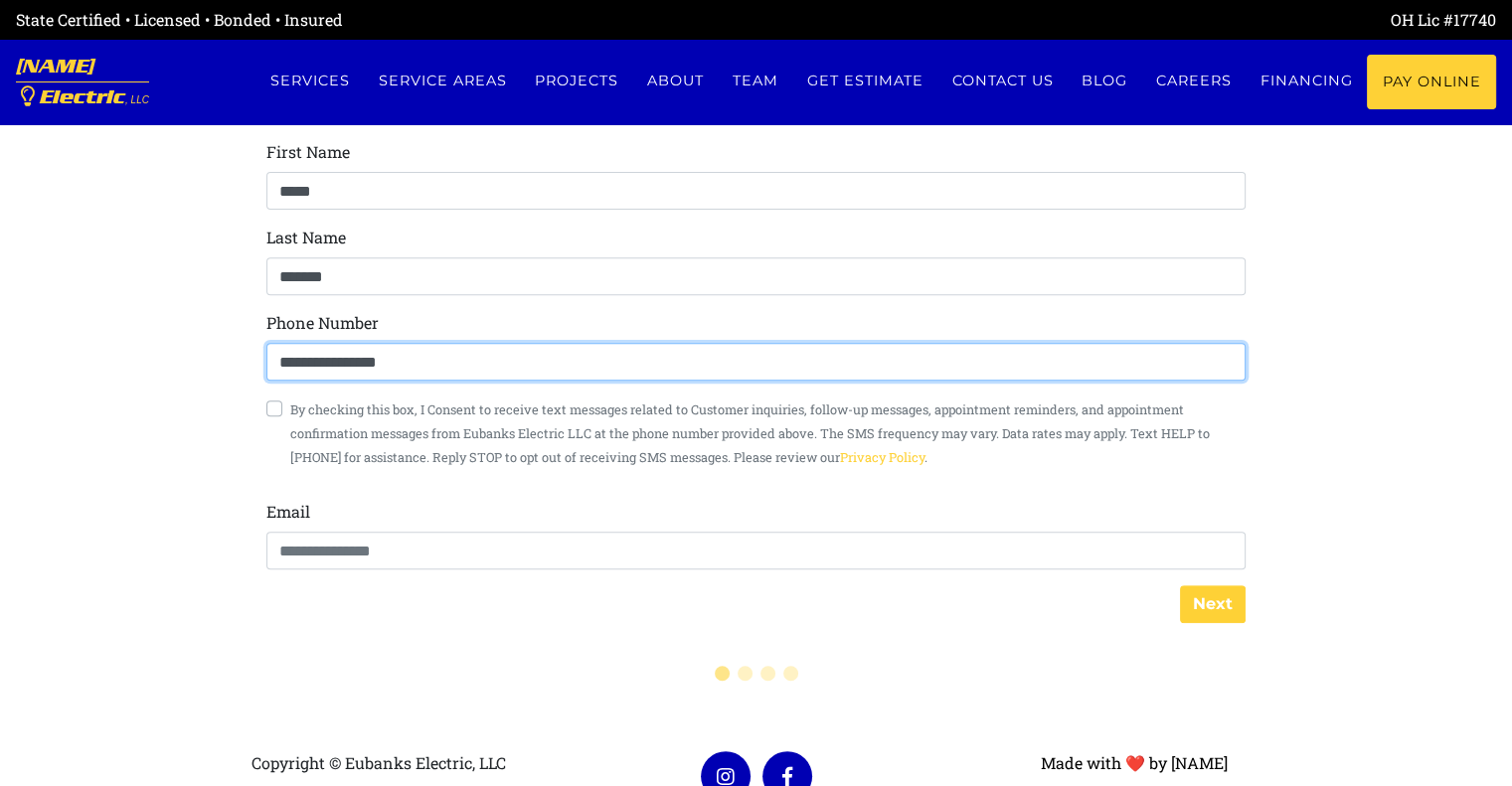 type on "[MASKED]" 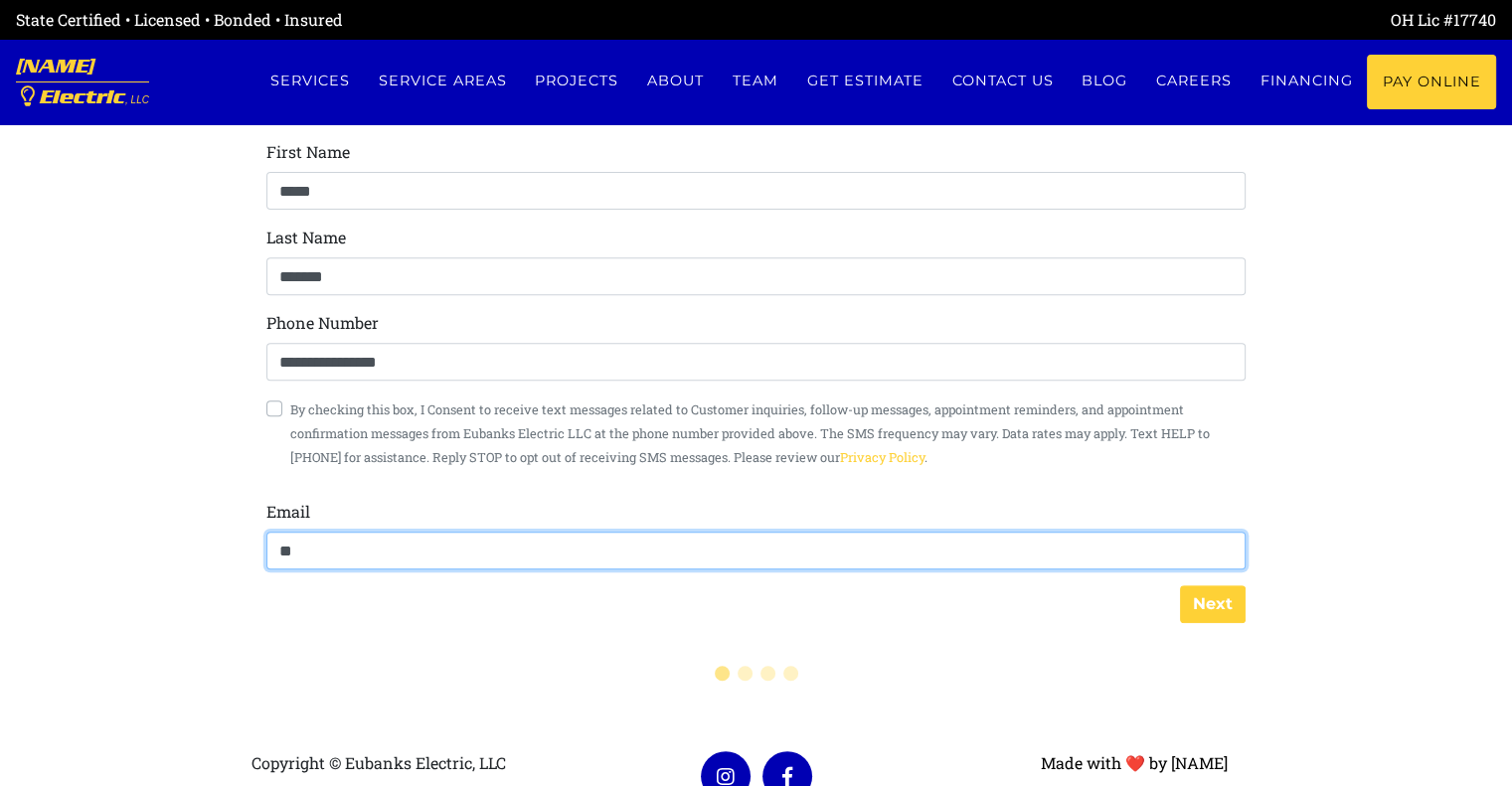 type on "[MASKED]" 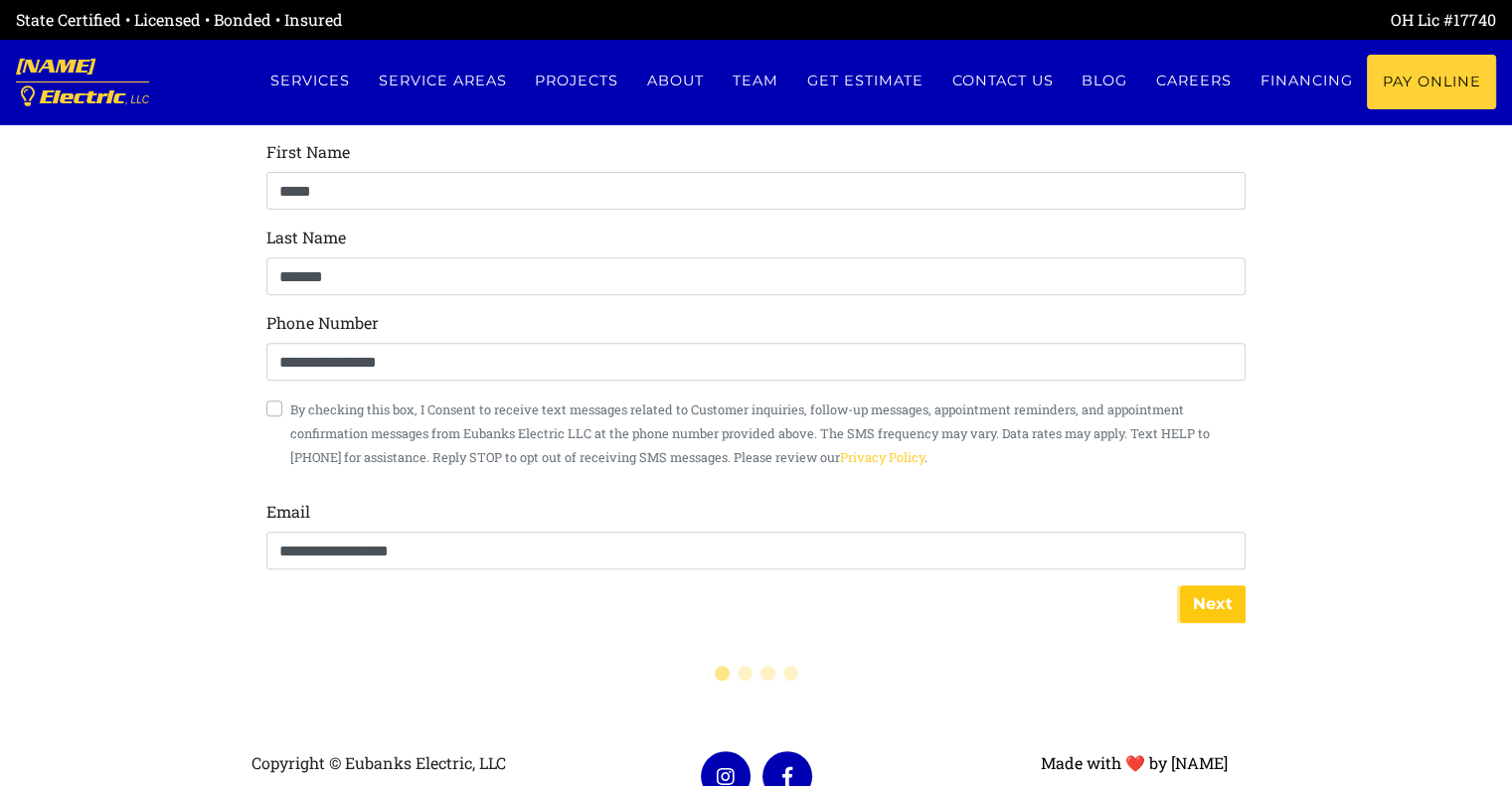 click on "Next" at bounding box center (1213, 604) 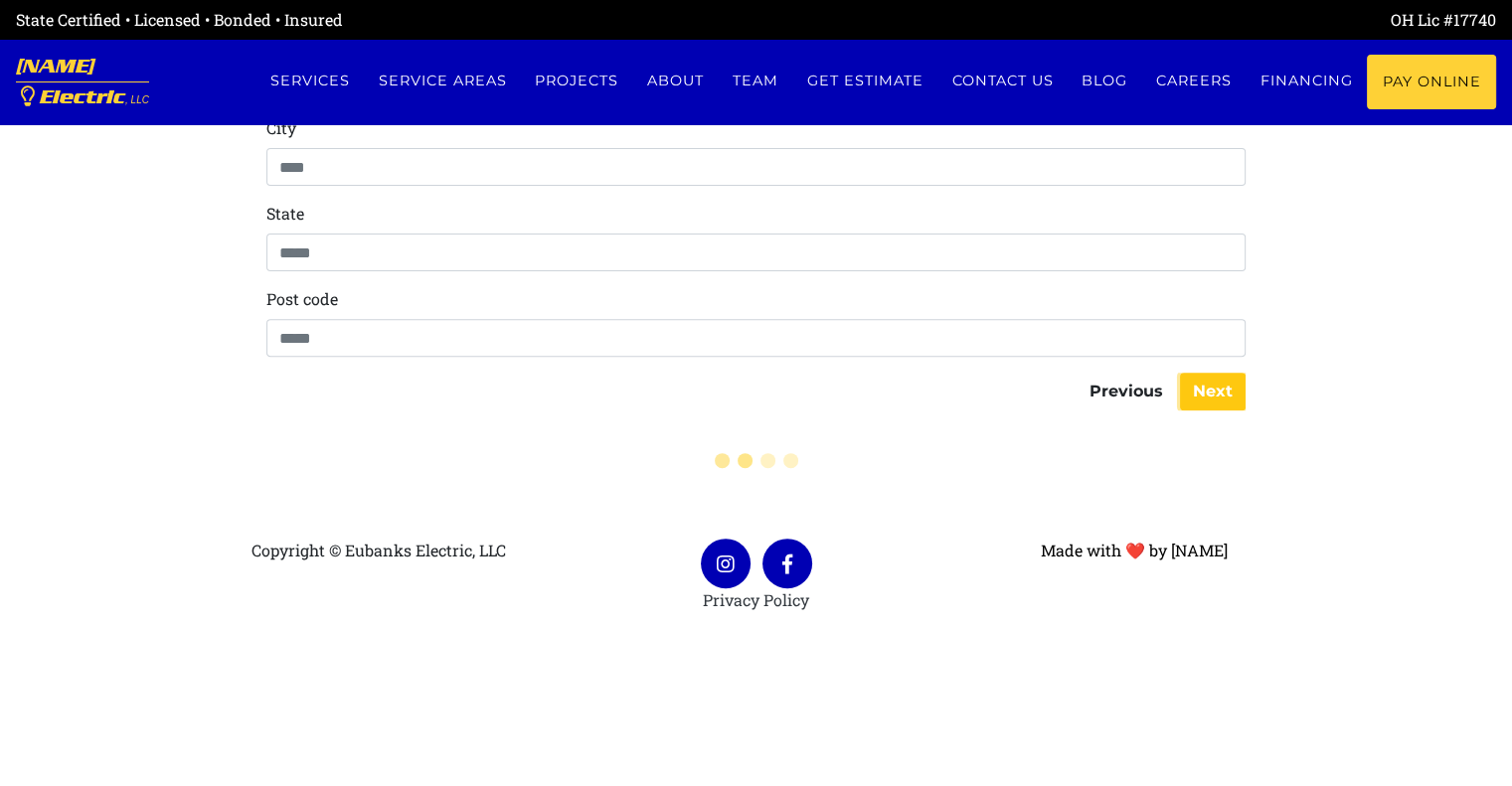 scroll, scrollTop: 443, scrollLeft: 0, axis: vertical 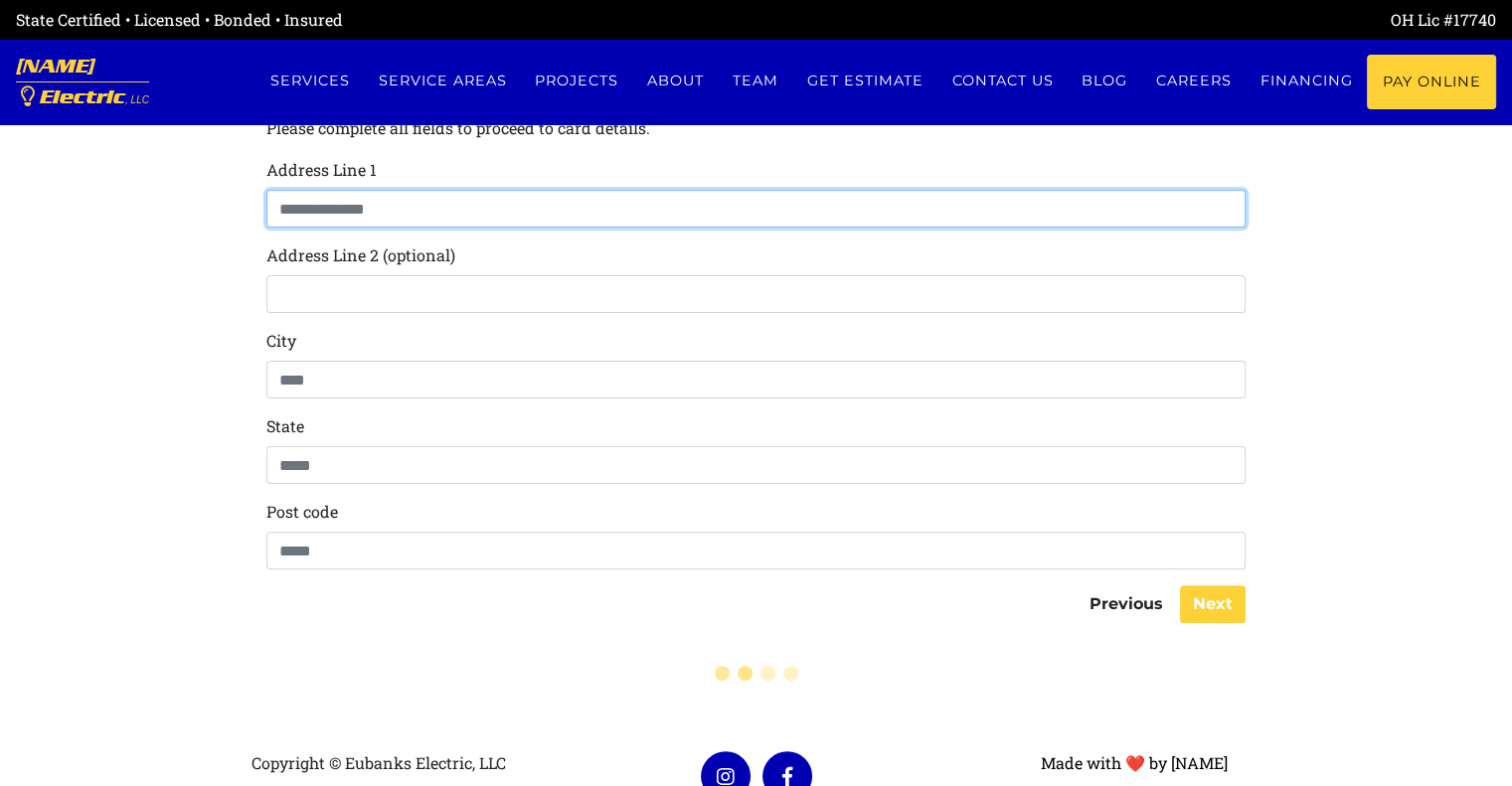 click at bounding box center [756, 209] 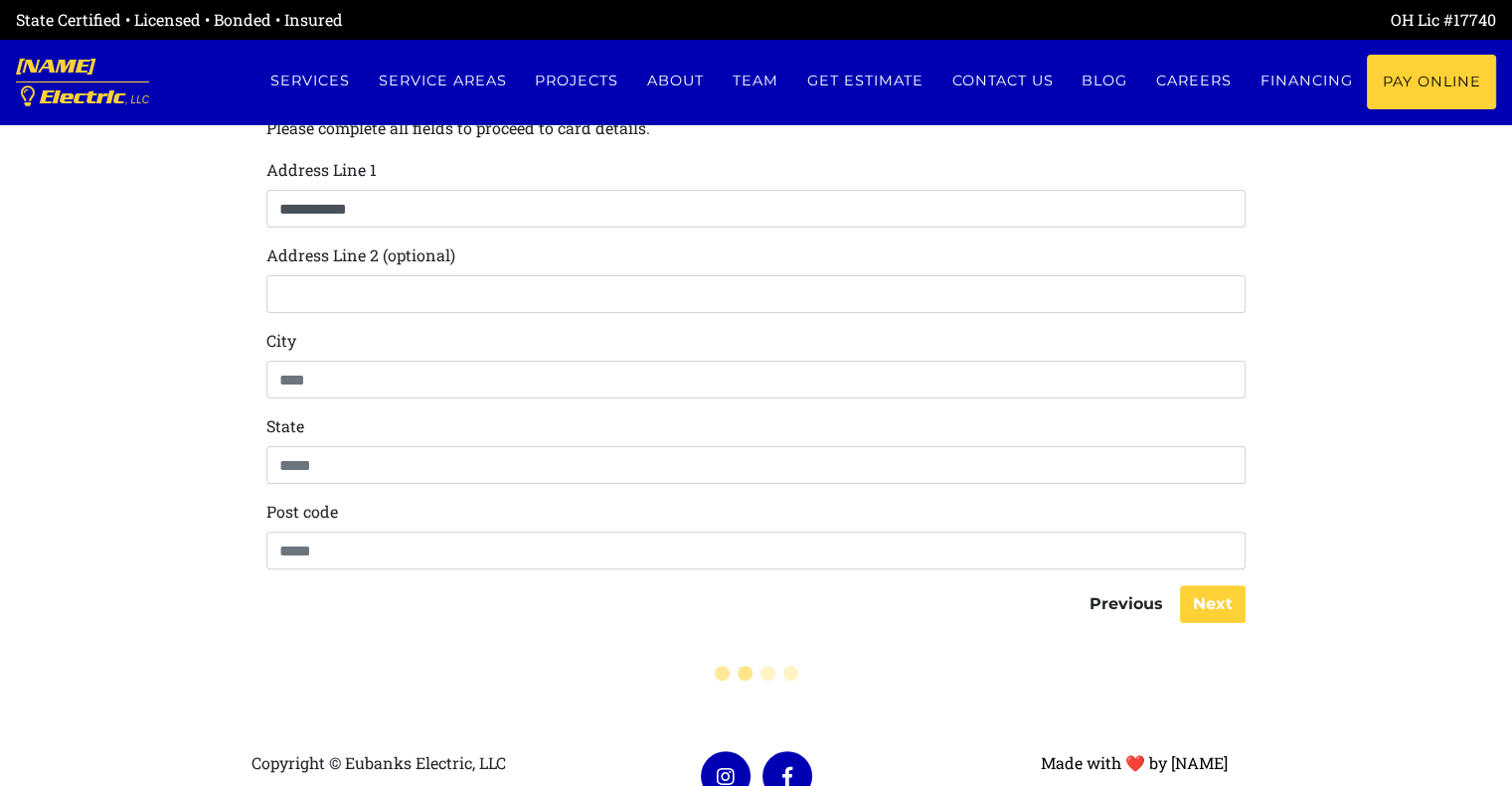type on "********" 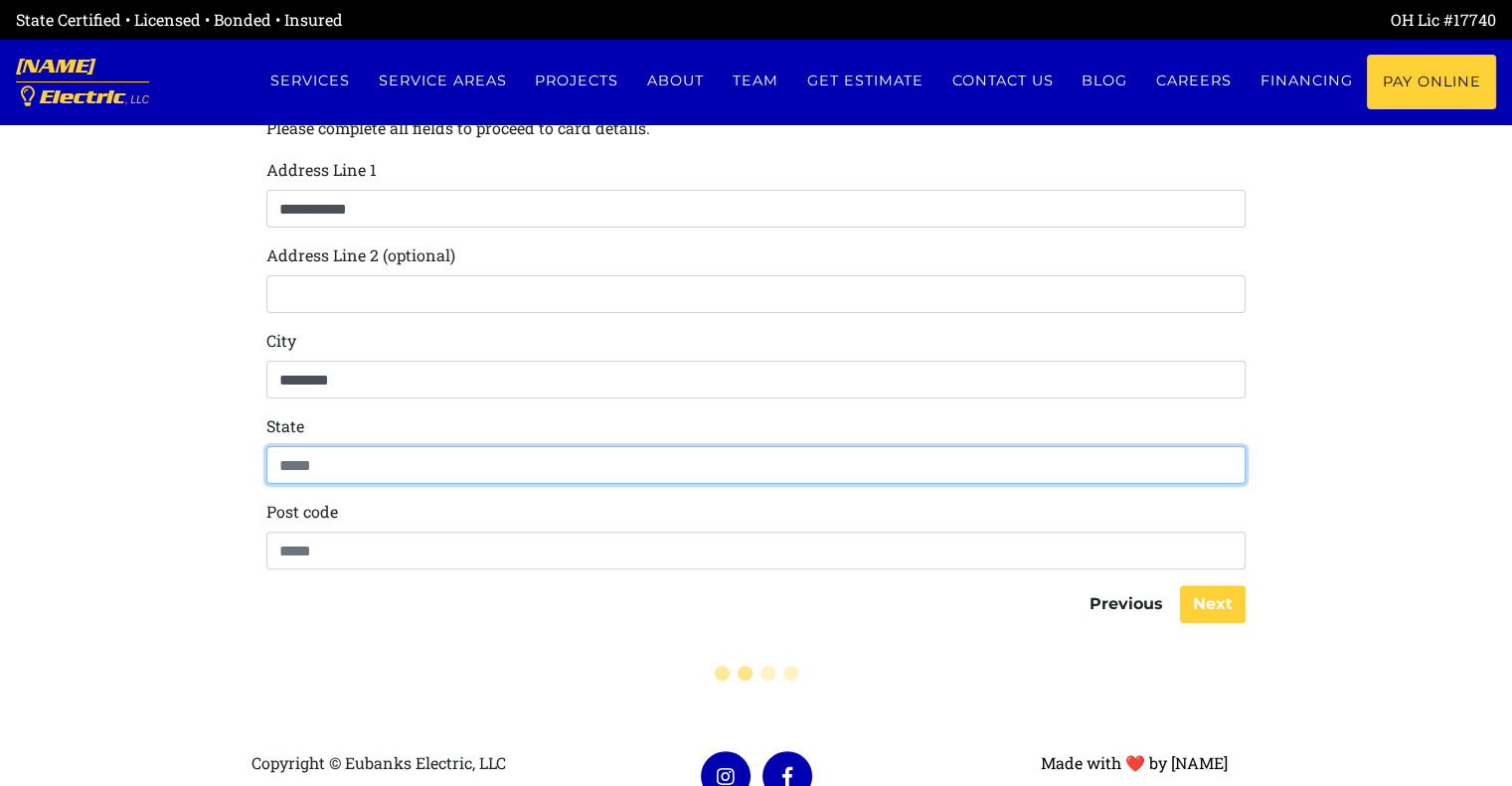 type on "**" 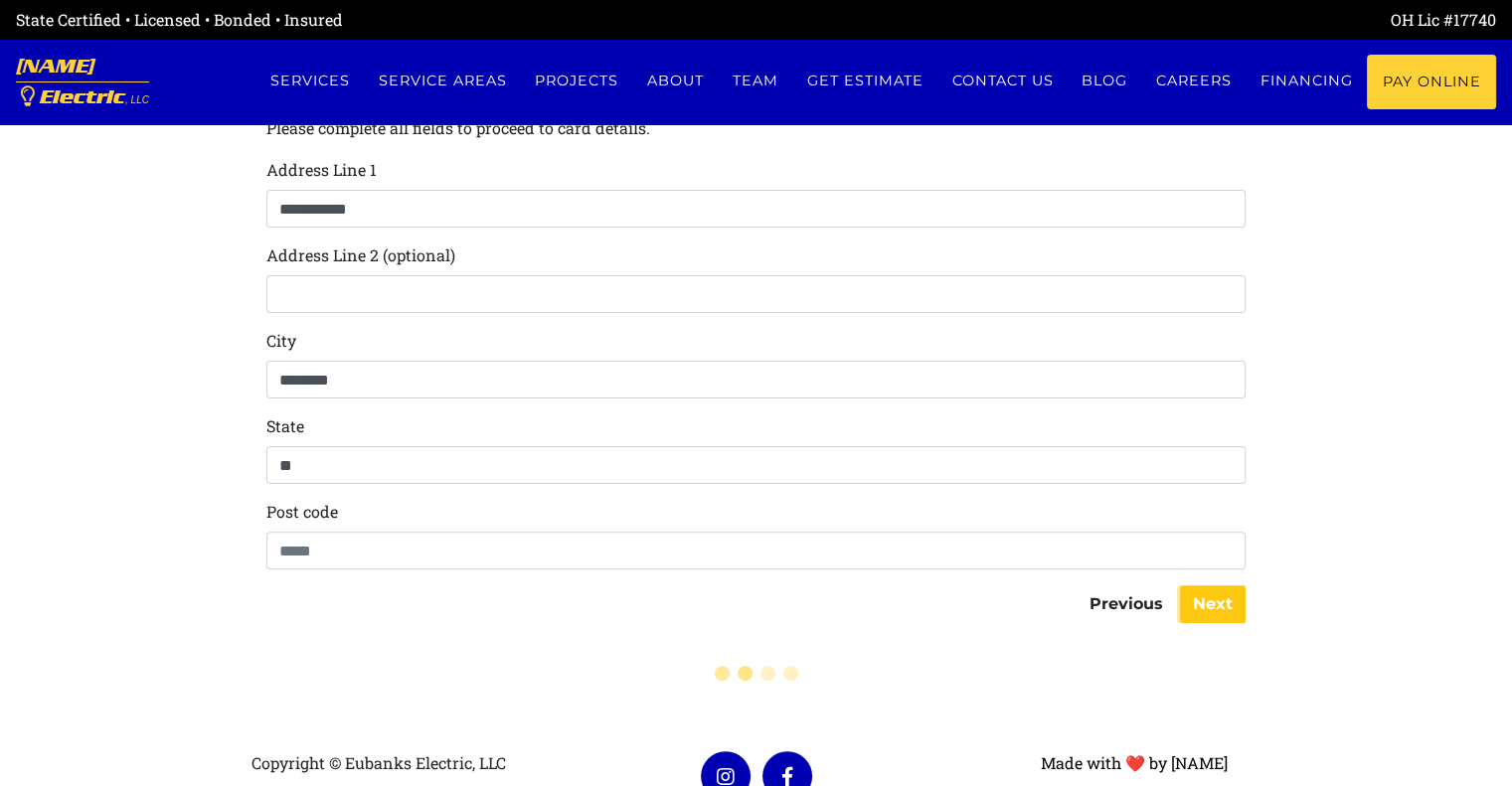 click on "Next" at bounding box center (1213, 604) 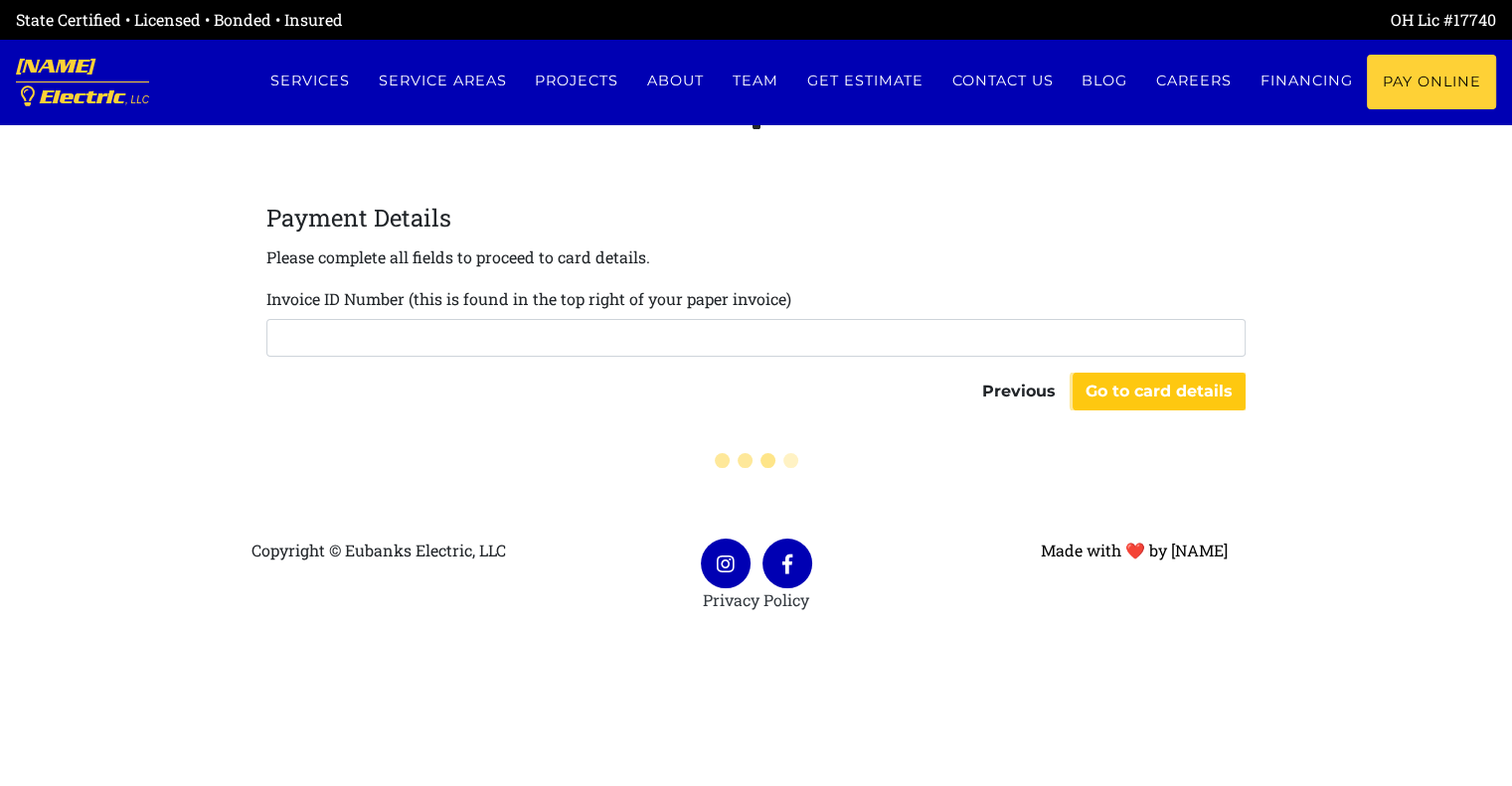 scroll, scrollTop: 313, scrollLeft: 0, axis: vertical 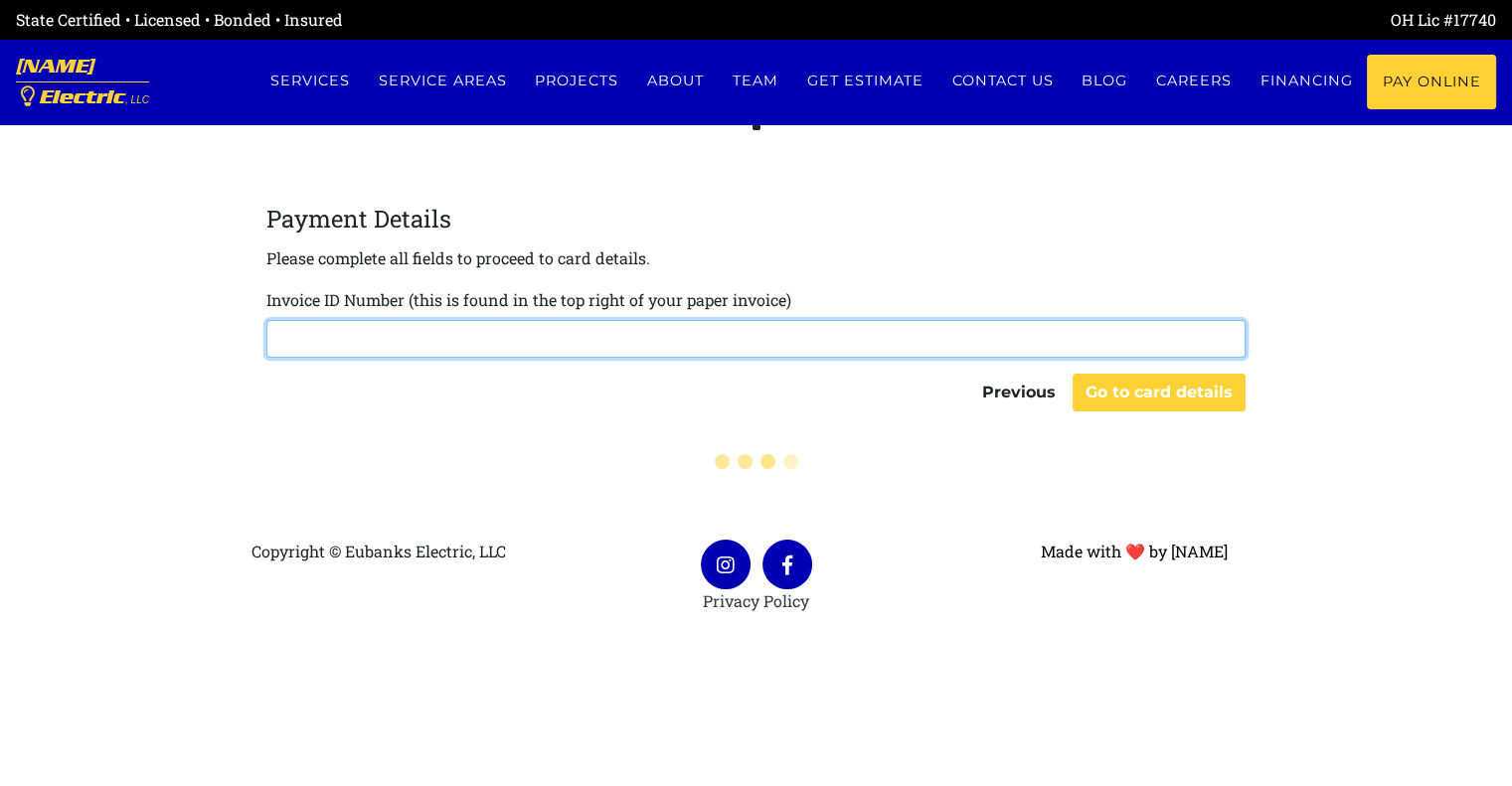 click at bounding box center (756, 339) 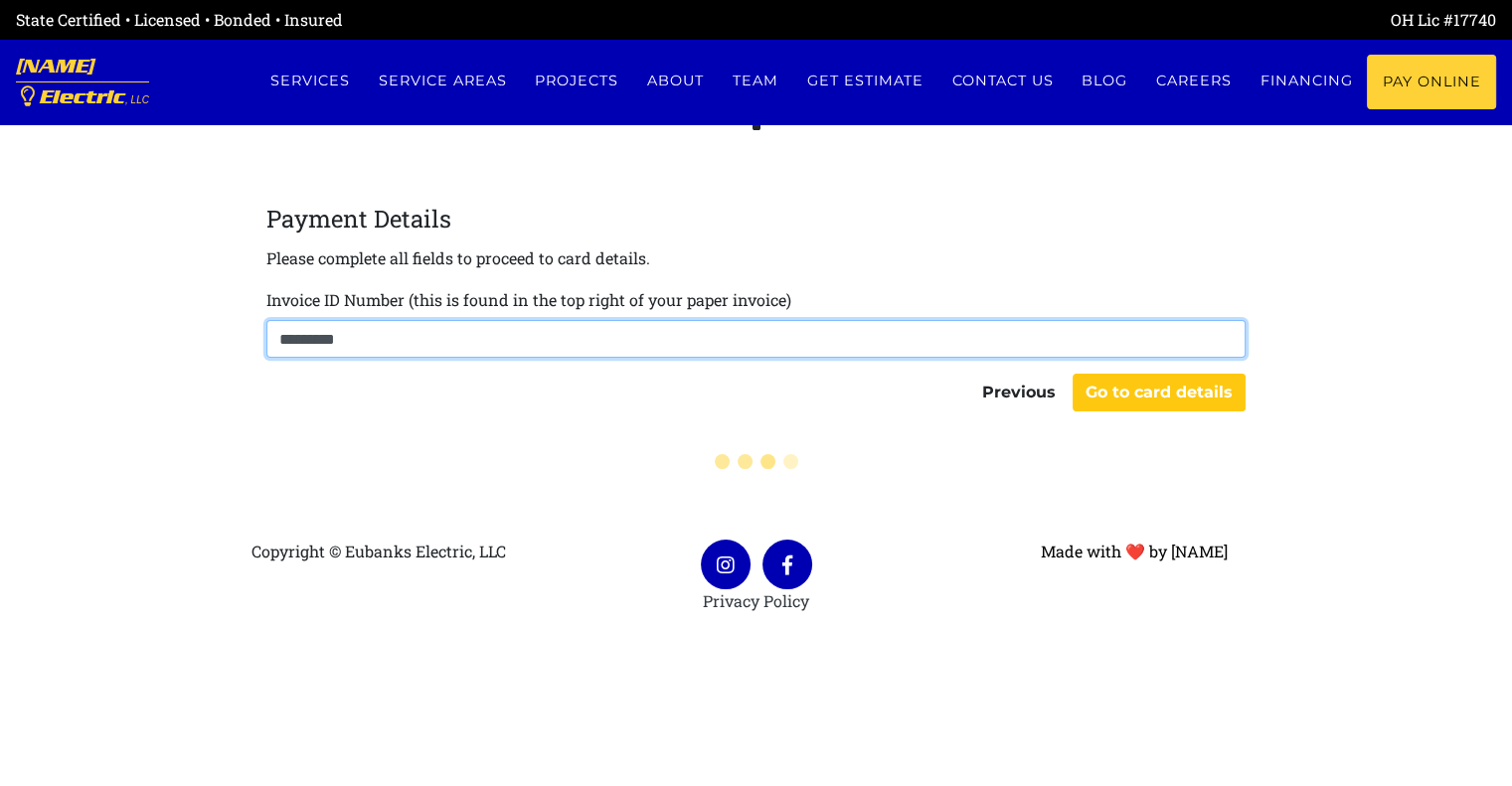 type on "*********" 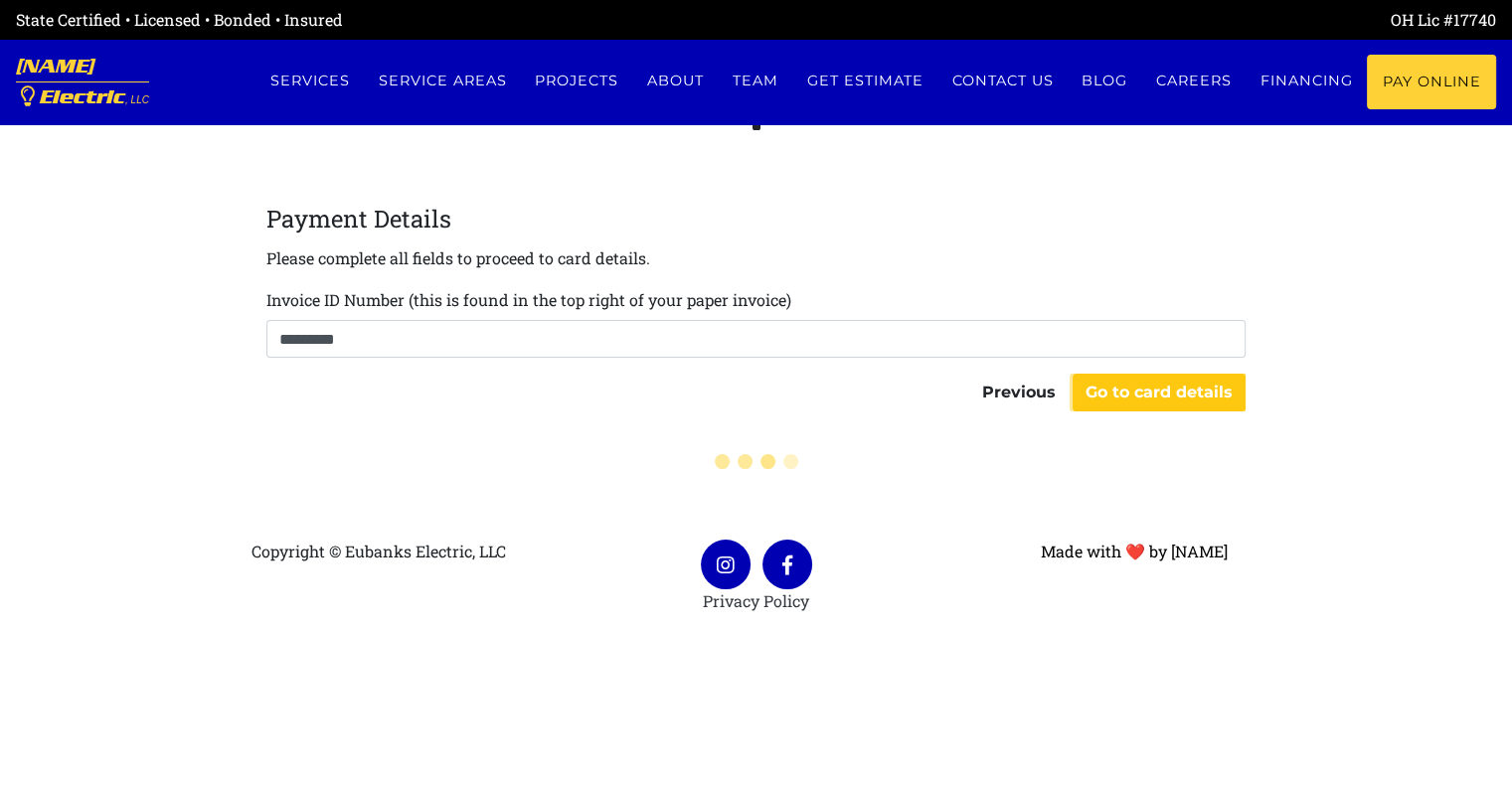 click on "Go to card details" at bounding box center (1159, 393) 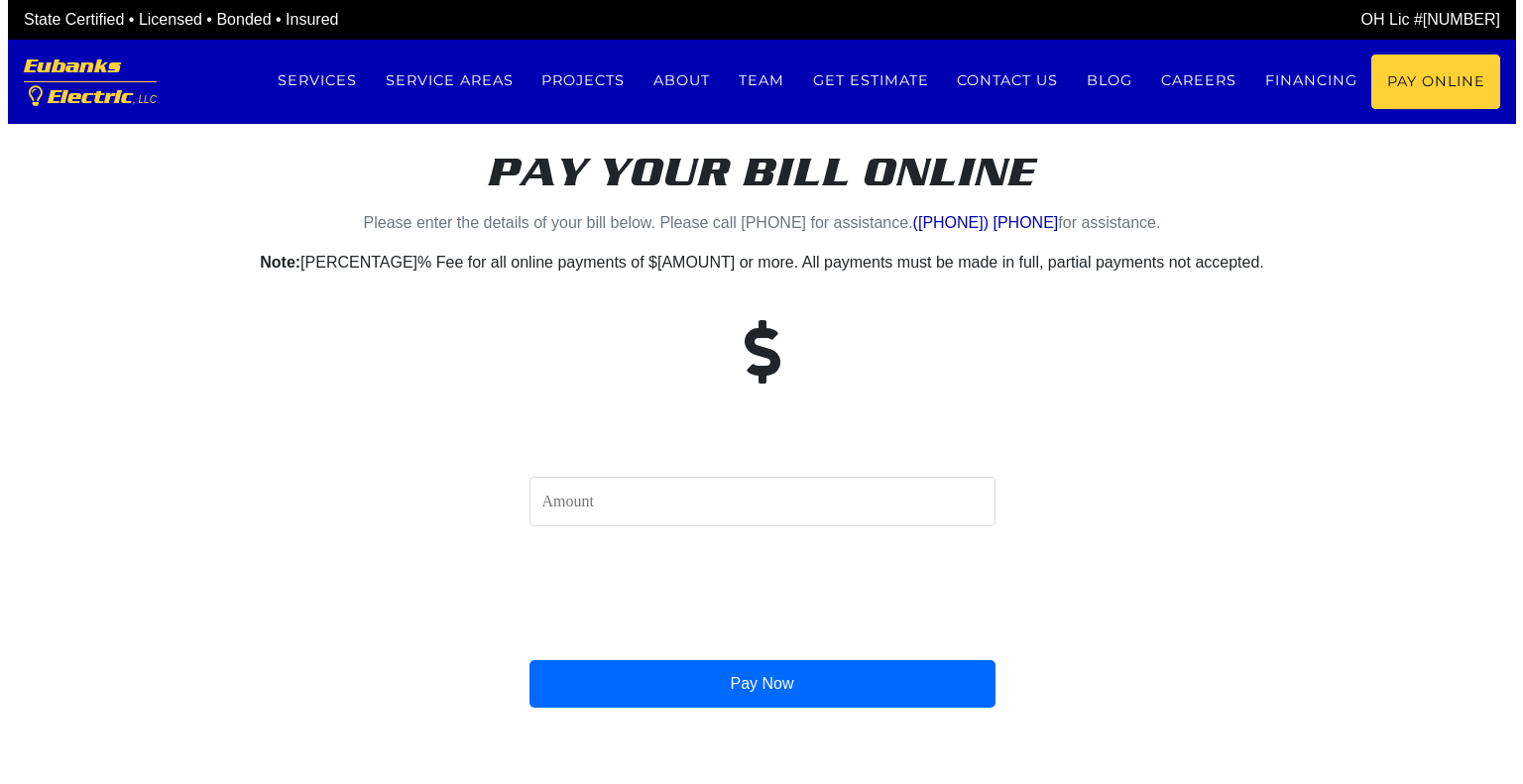 scroll, scrollTop: 0, scrollLeft: 0, axis: both 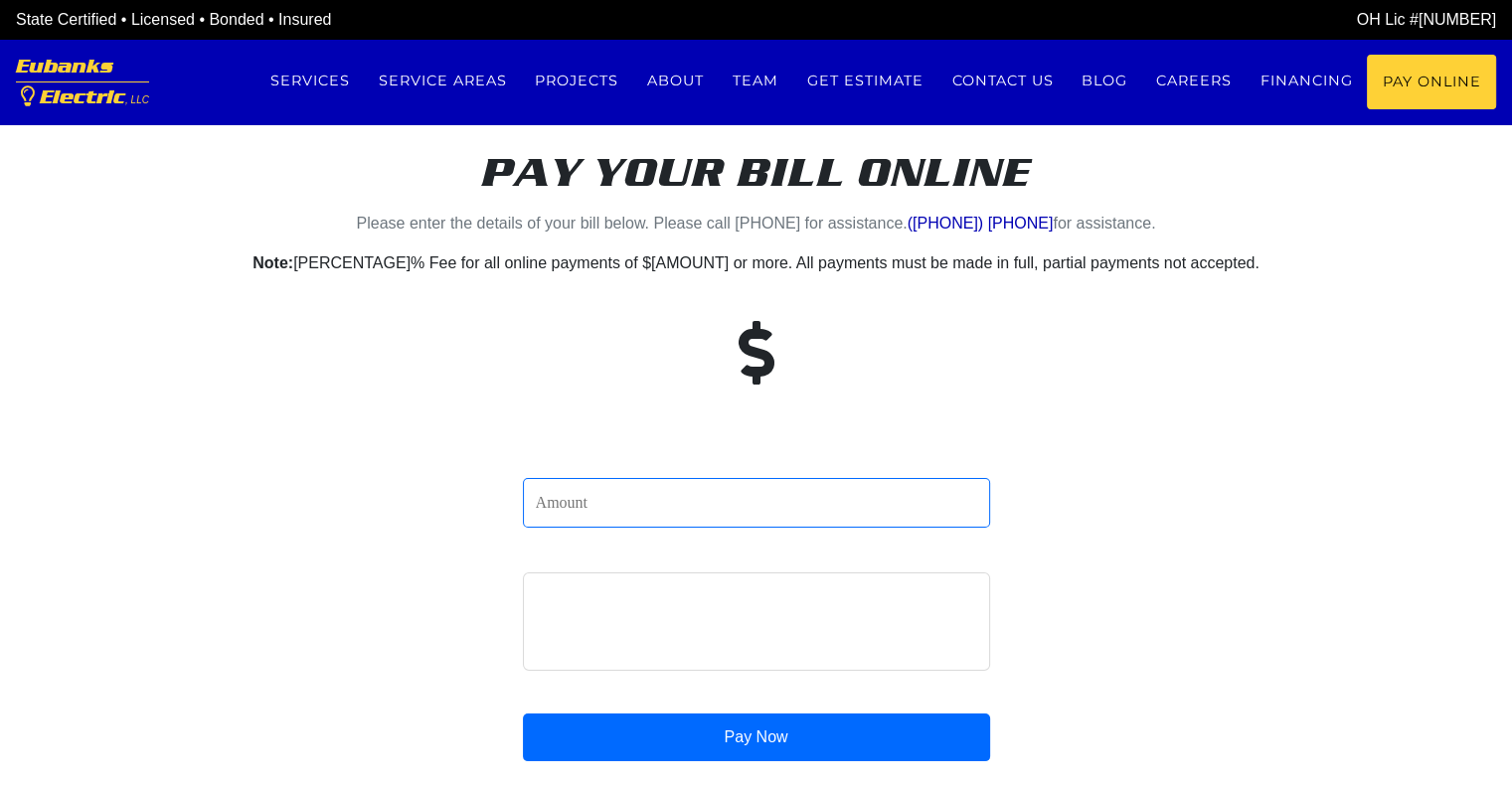 click at bounding box center (756, 503) 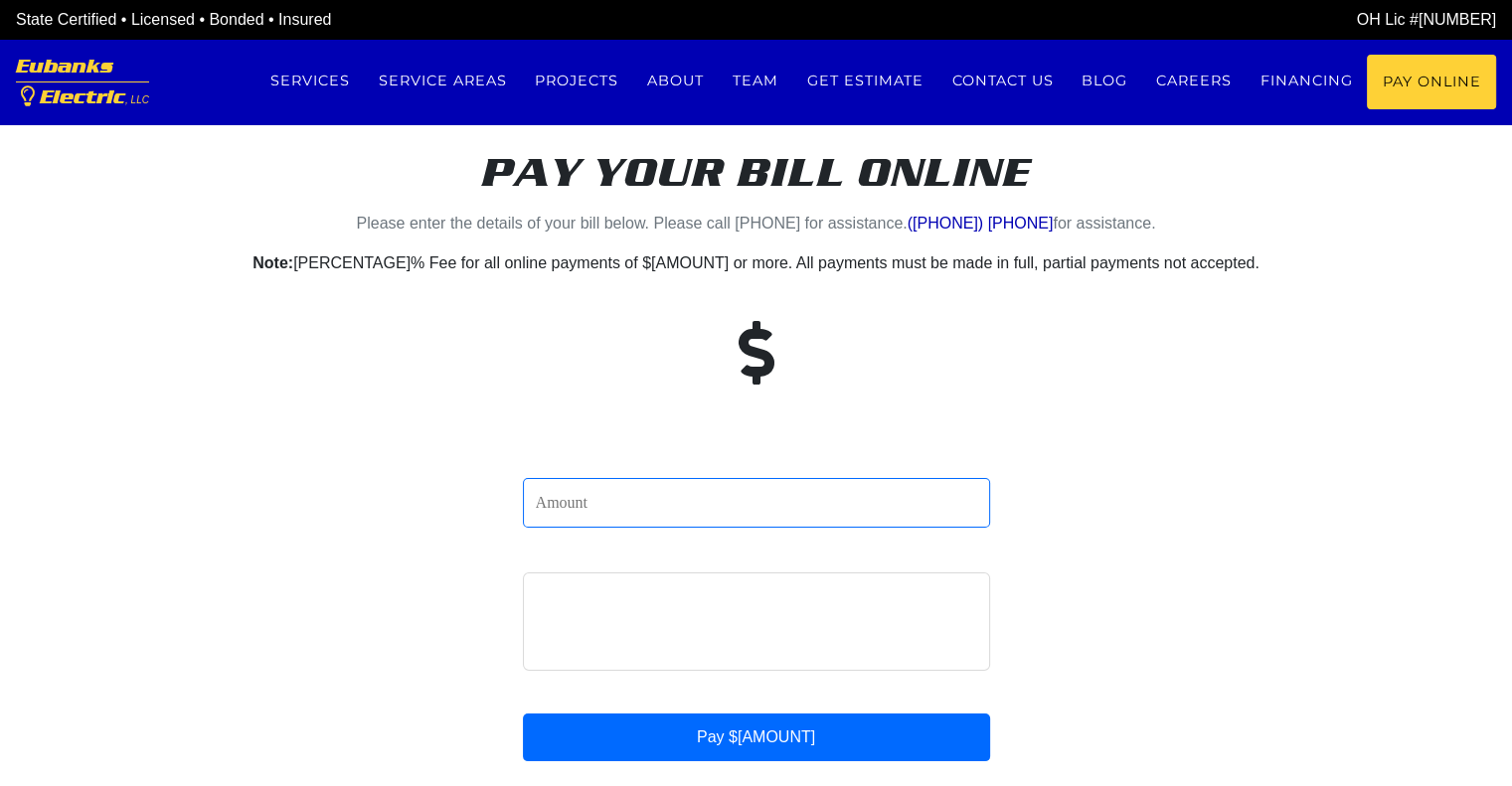 type on "744" 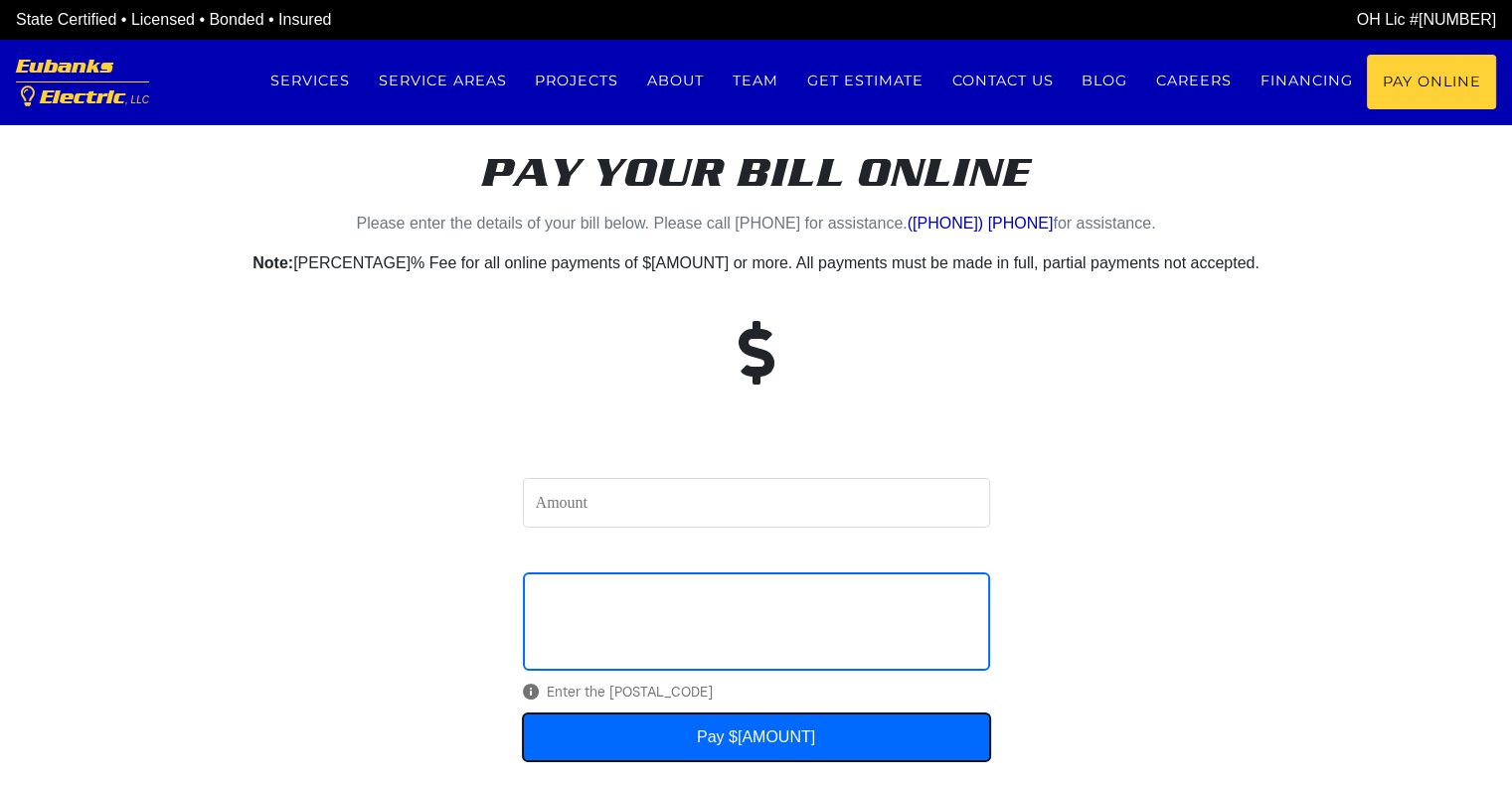 type 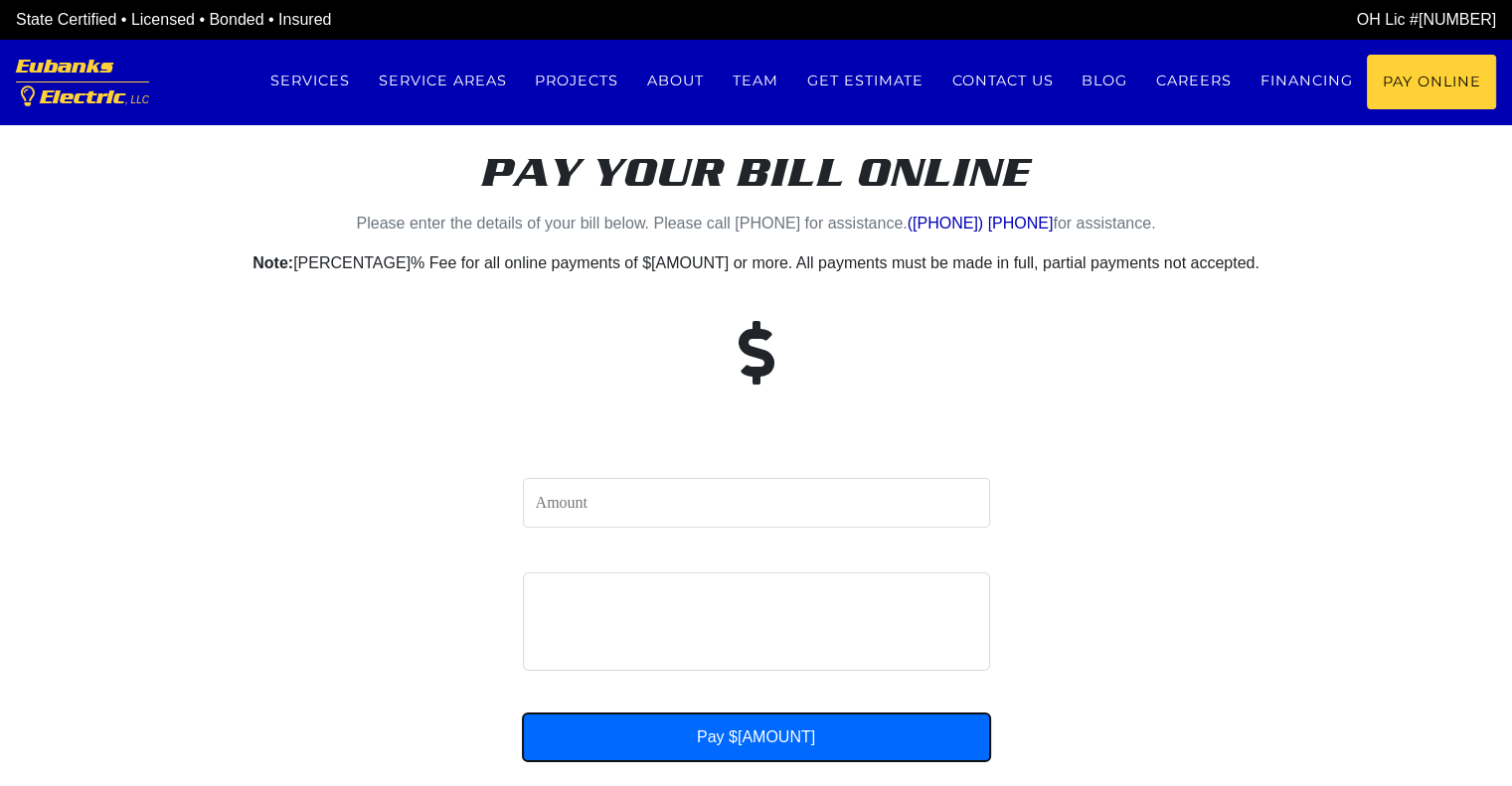 click on "Pay $744" at bounding box center [756, 737] 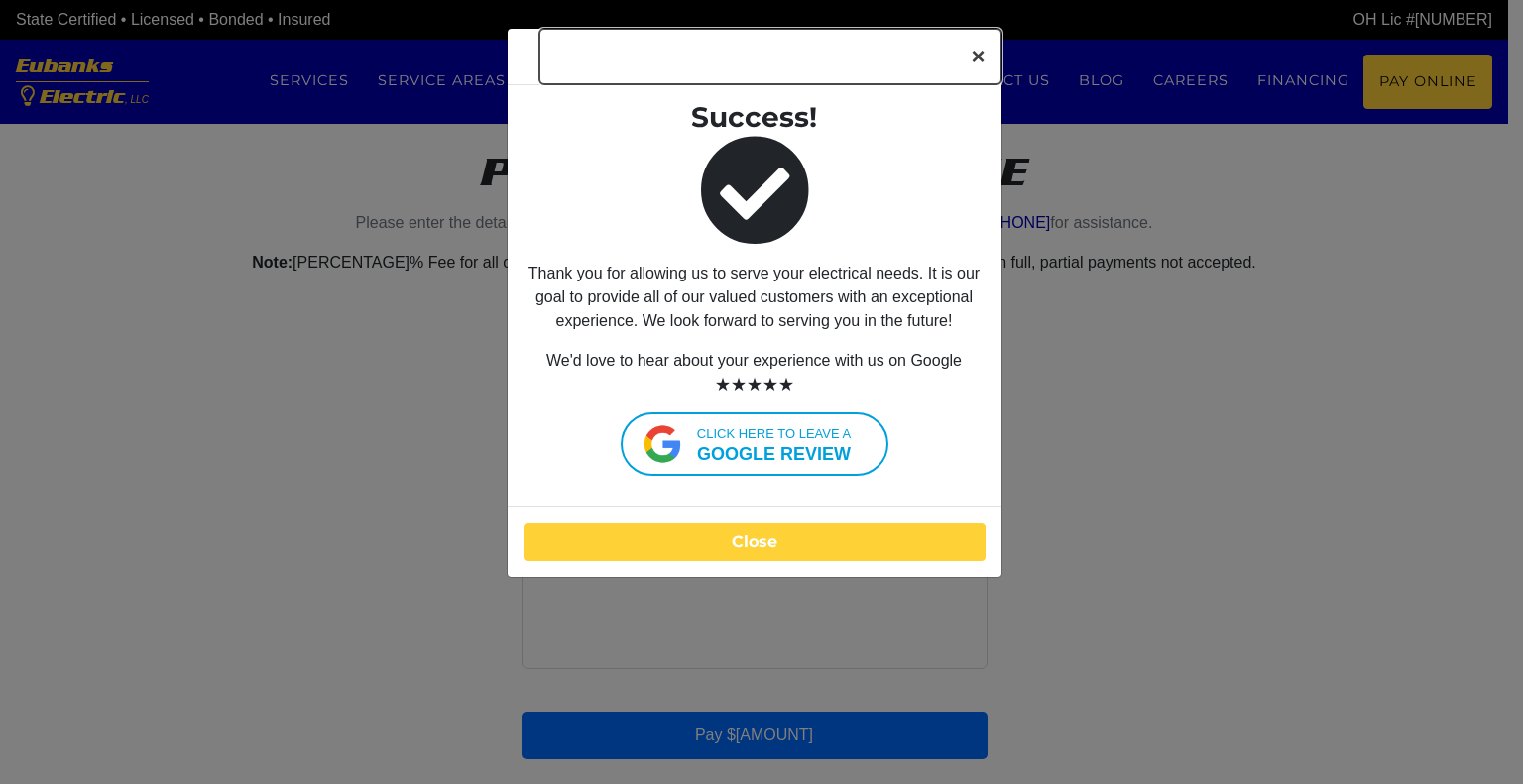 click on "×" at bounding box center [978, 56] 